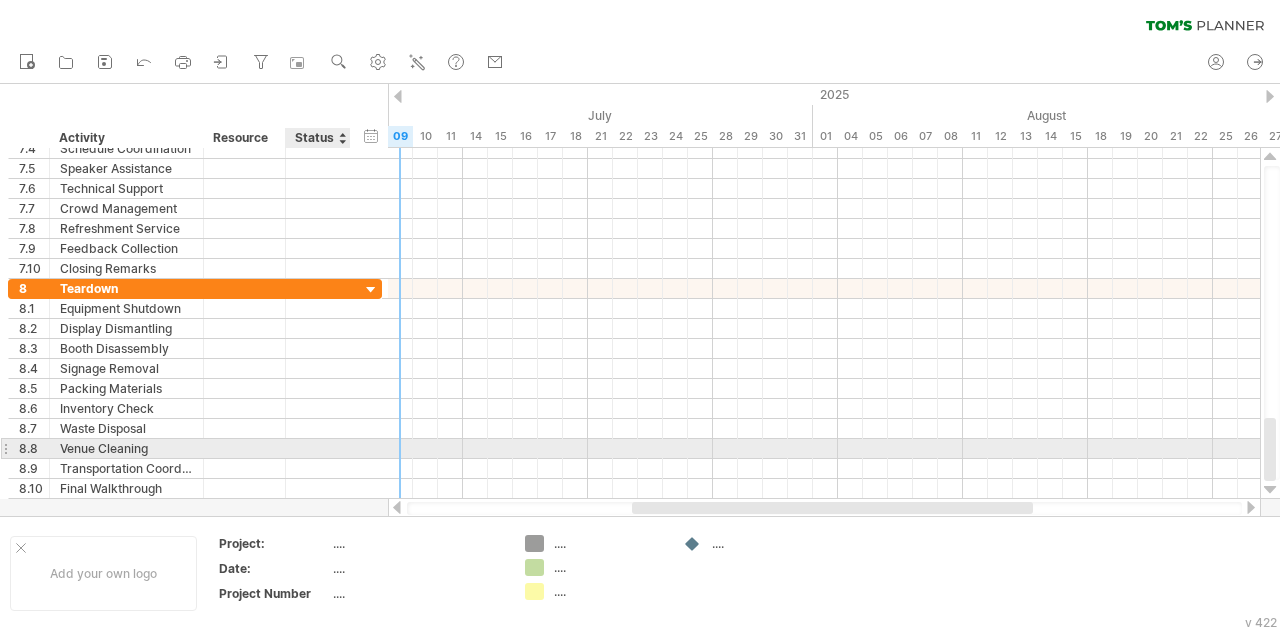 scroll, scrollTop: 0, scrollLeft: 0, axis: both 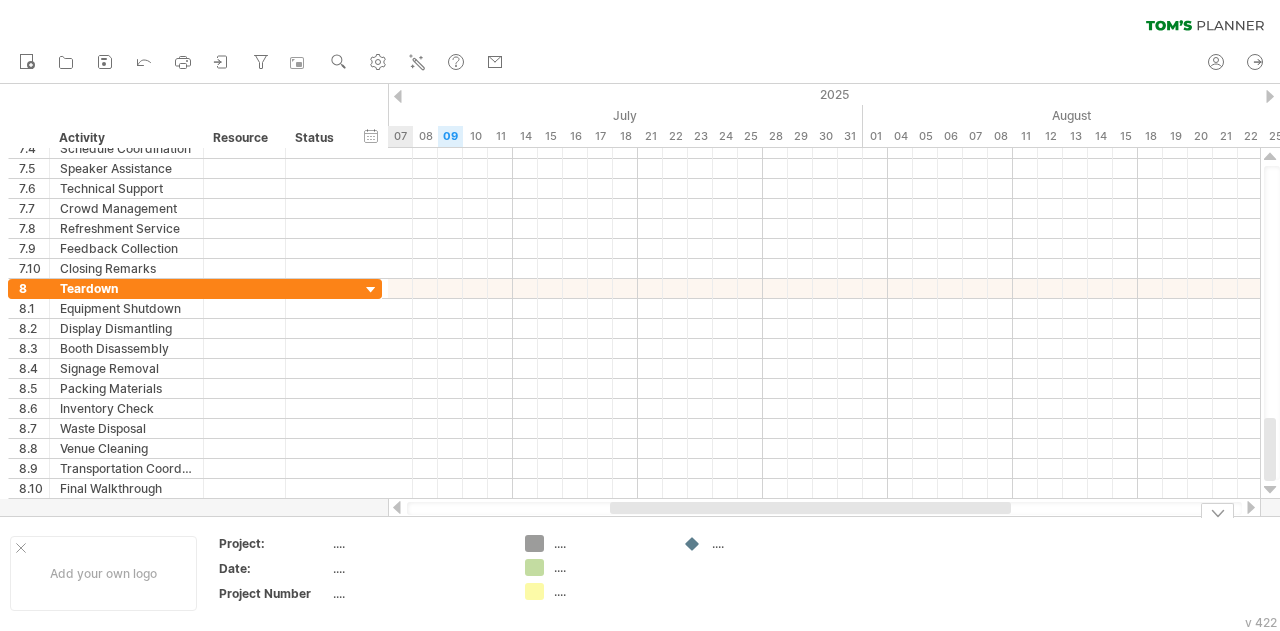 drag, startPoint x: 685, startPoint y: 504, endPoint x: 663, endPoint y: 516, distance: 25.059929 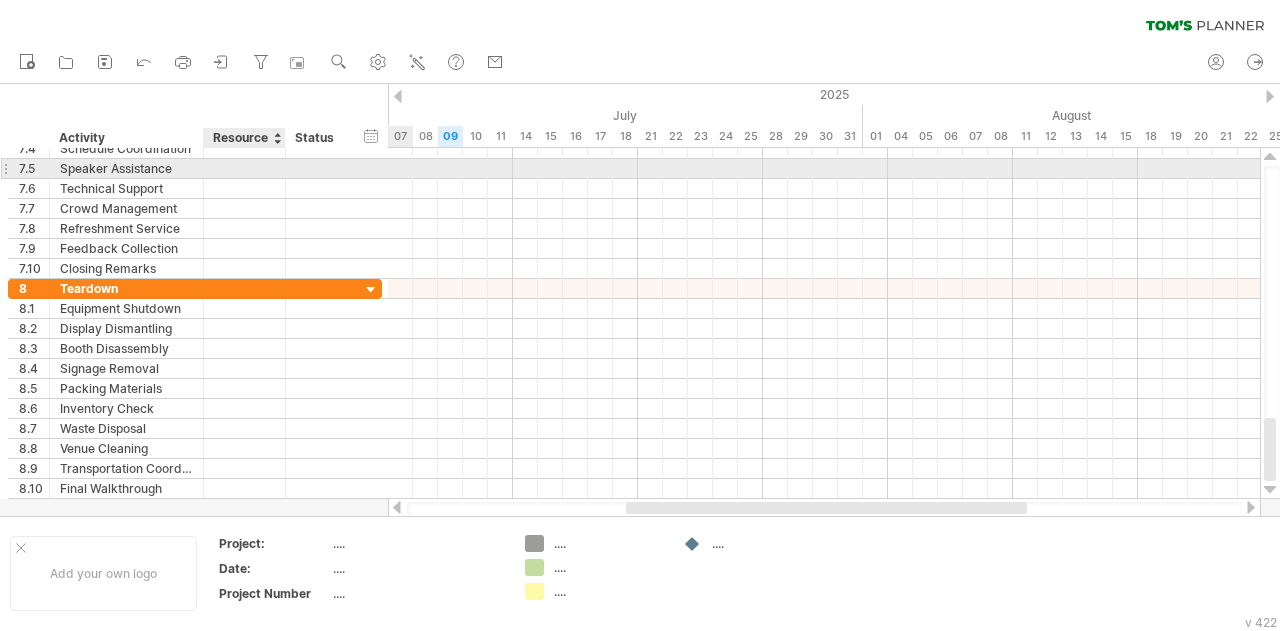 click at bounding box center (126, 168) 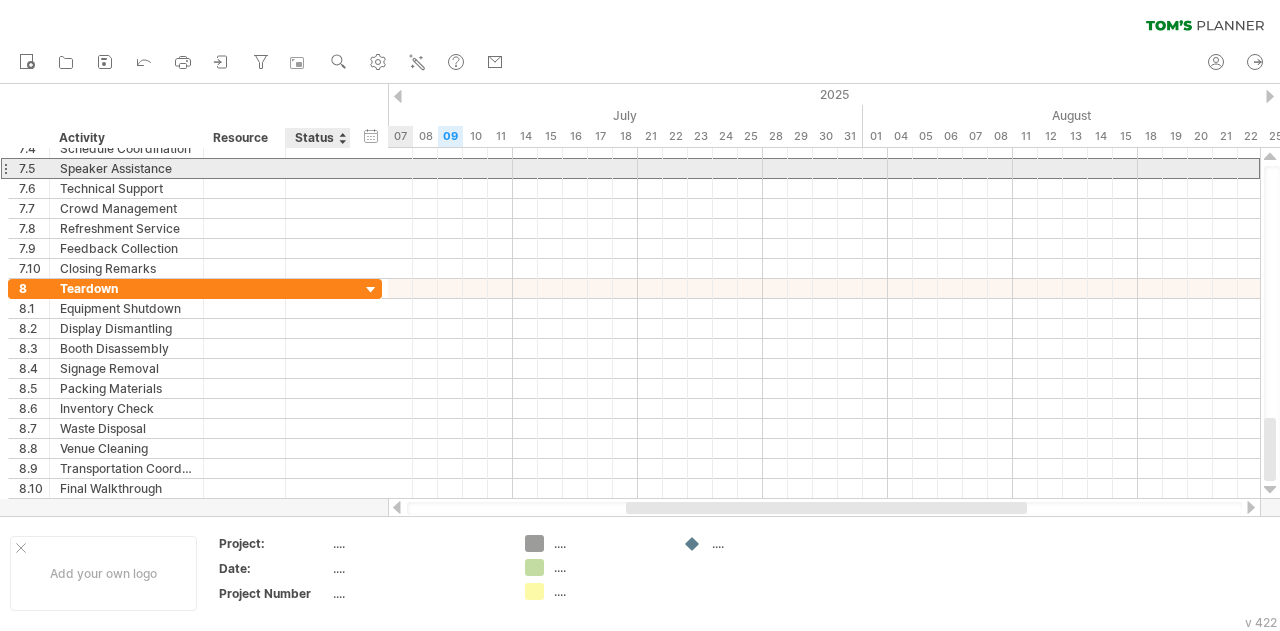 click at bounding box center [126, 168] 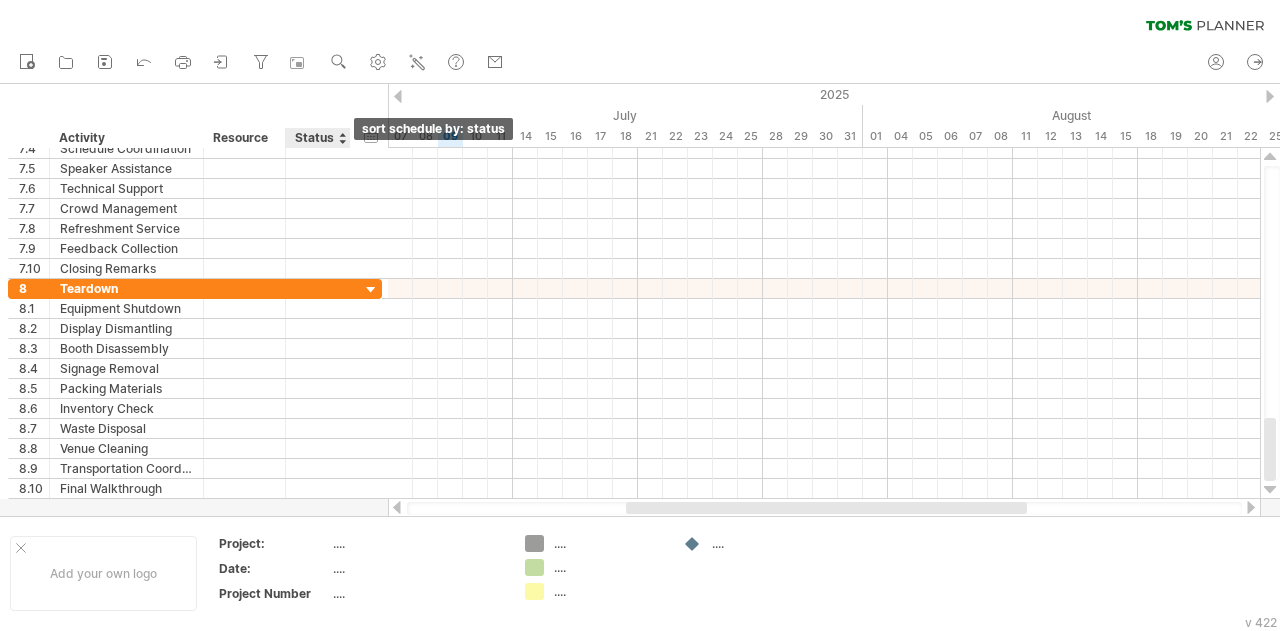 click at bounding box center (342, 138) 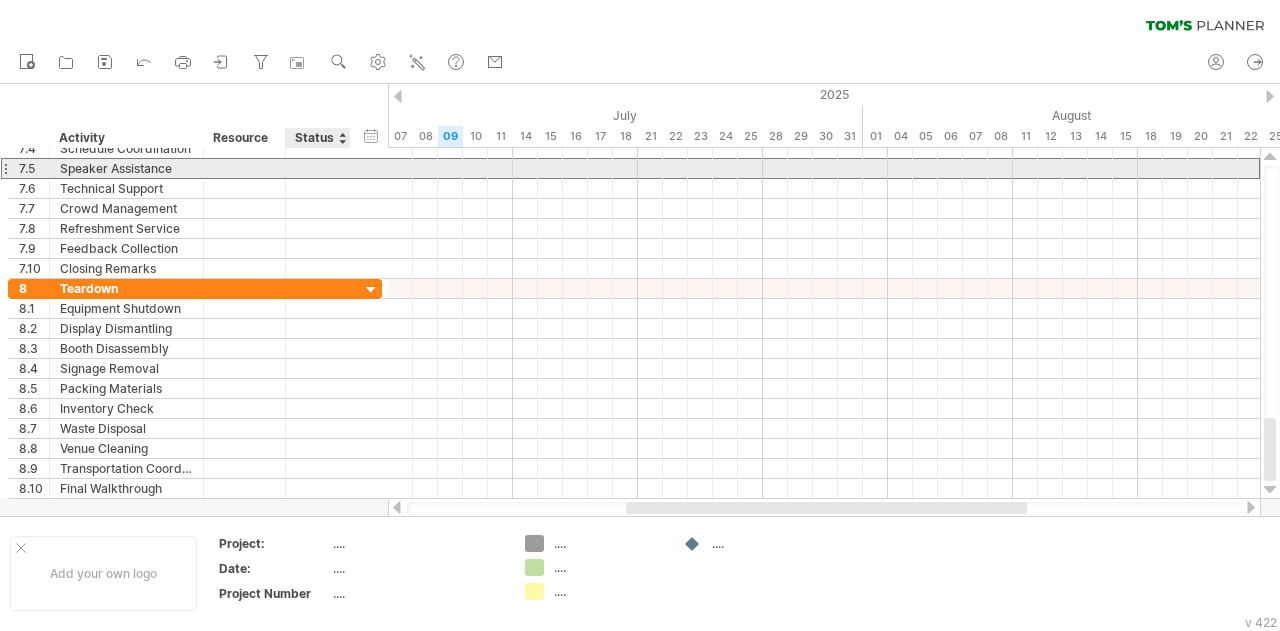 click at bounding box center (126, 168) 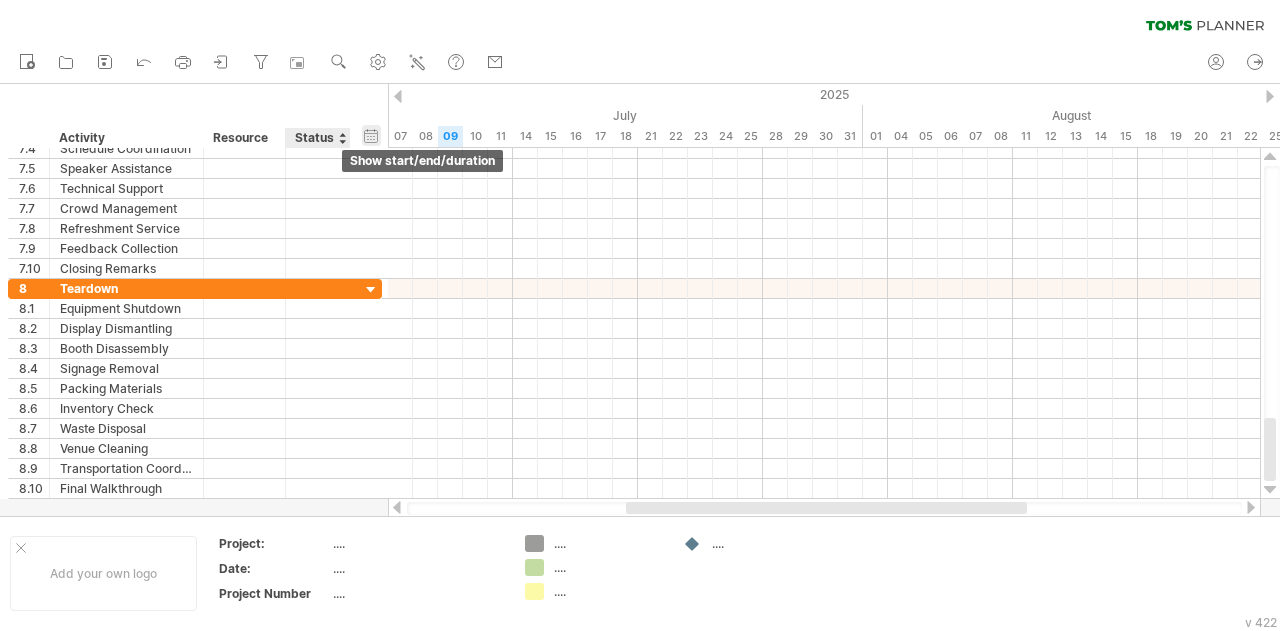 click on "hide start/end/duration show start/end/duration" at bounding box center [371, 135] 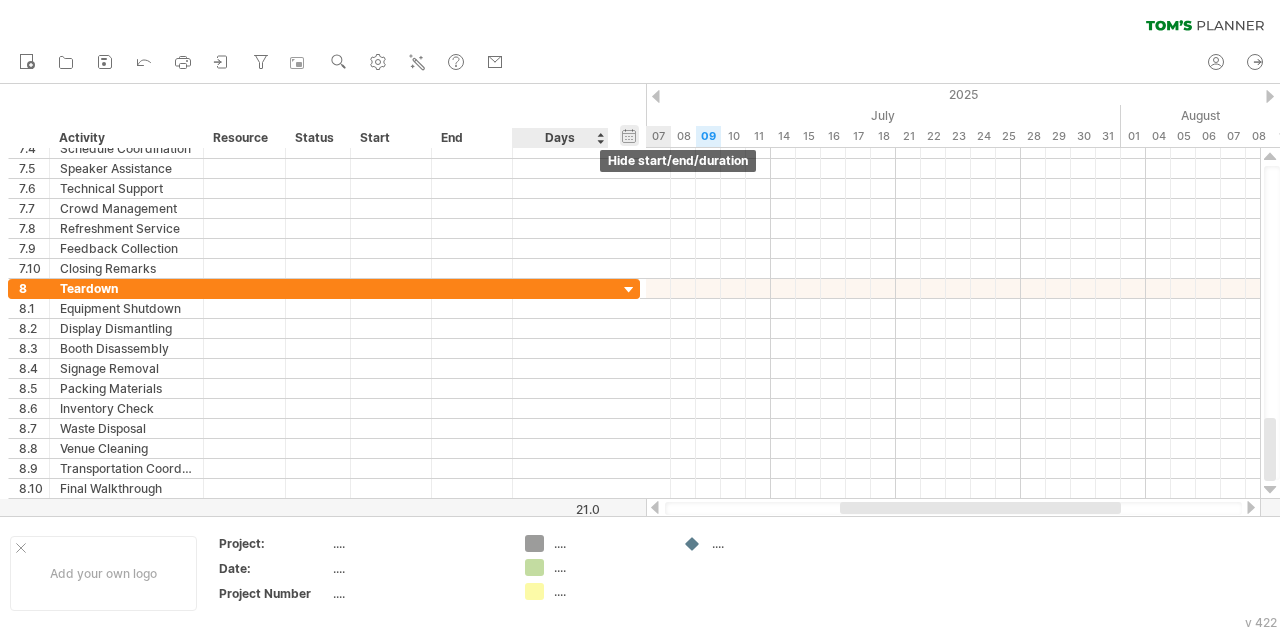 click on "hide start/end/duration show start/end/duration" at bounding box center [629, 135] 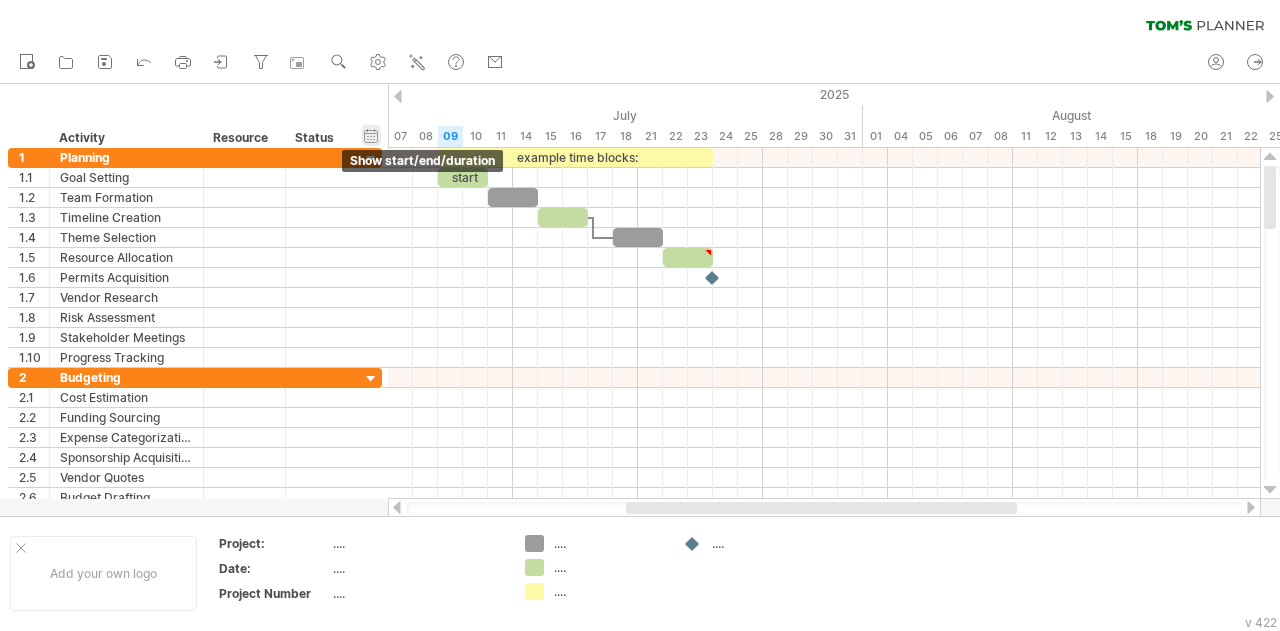 click on "hide start/end/duration show start/end/duration" at bounding box center [371, 135] 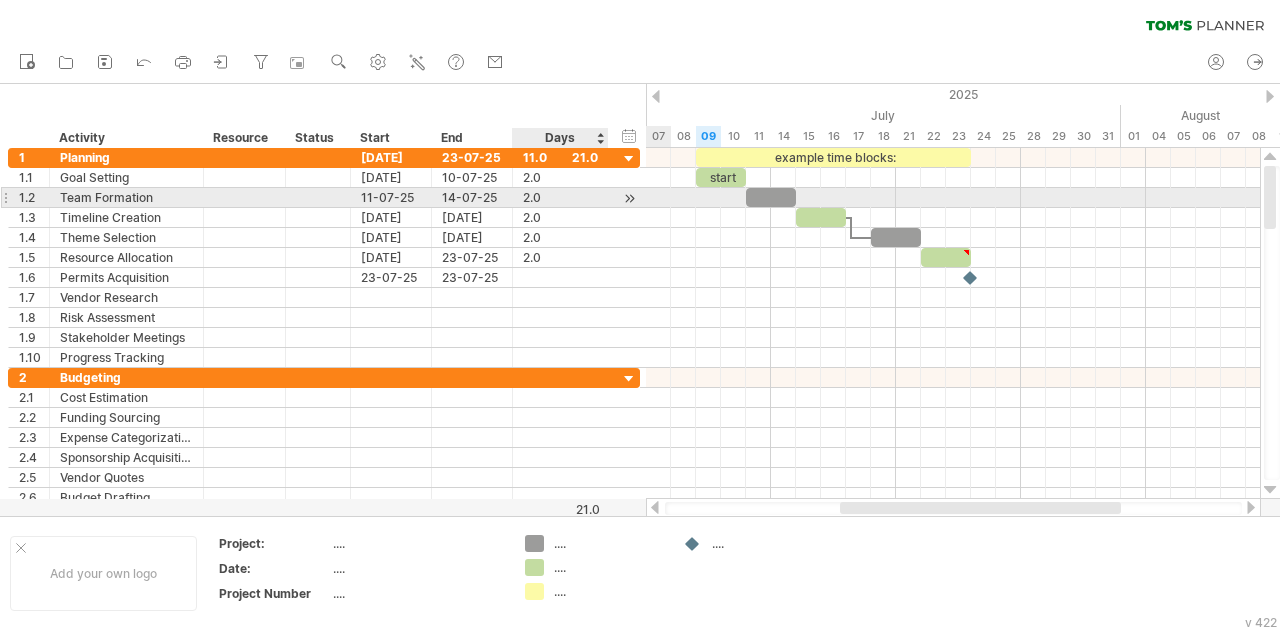 click at bounding box center (629, 198) 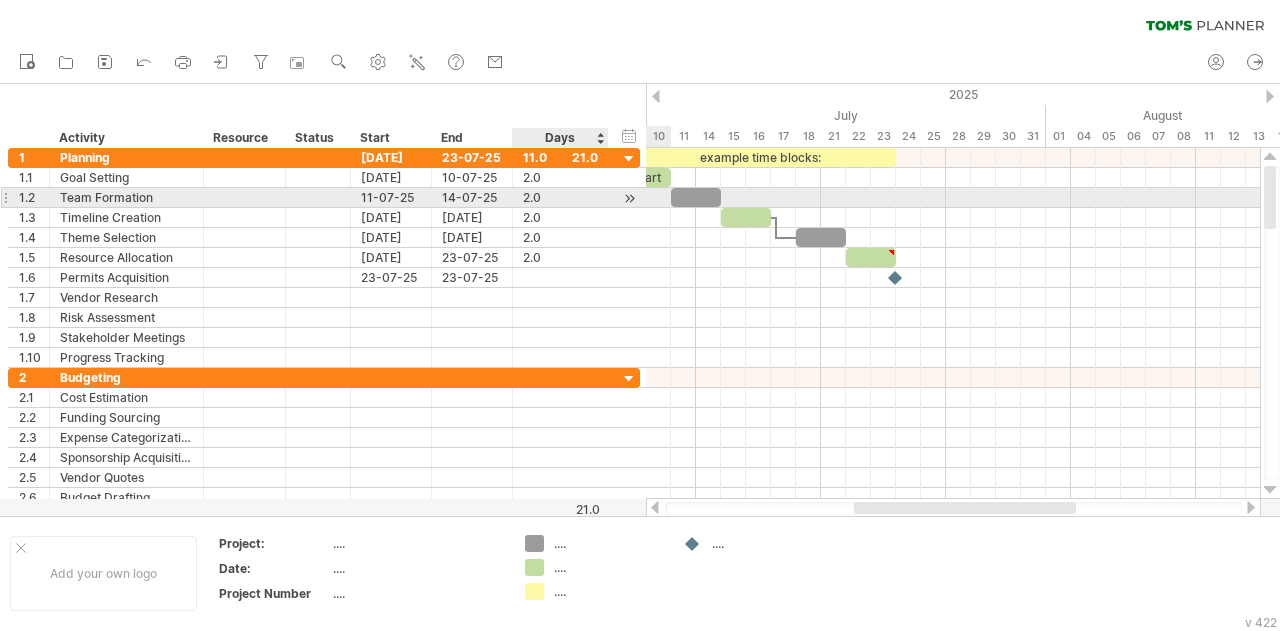 click at bounding box center (629, 198) 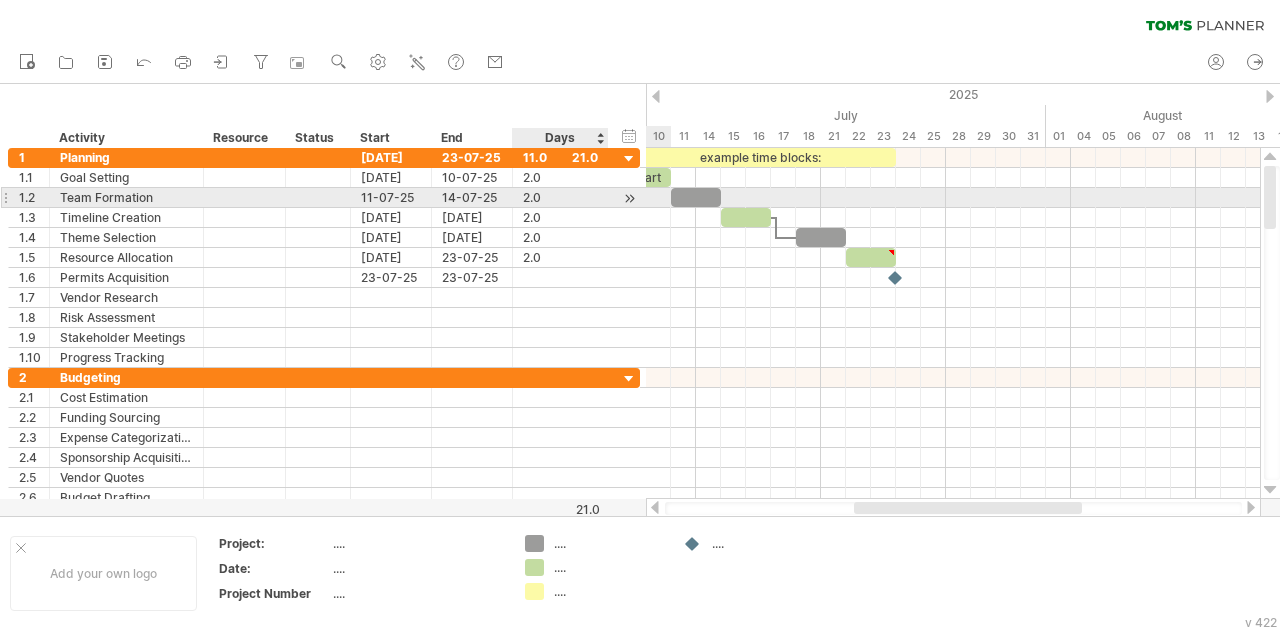 click at bounding box center (629, 198) 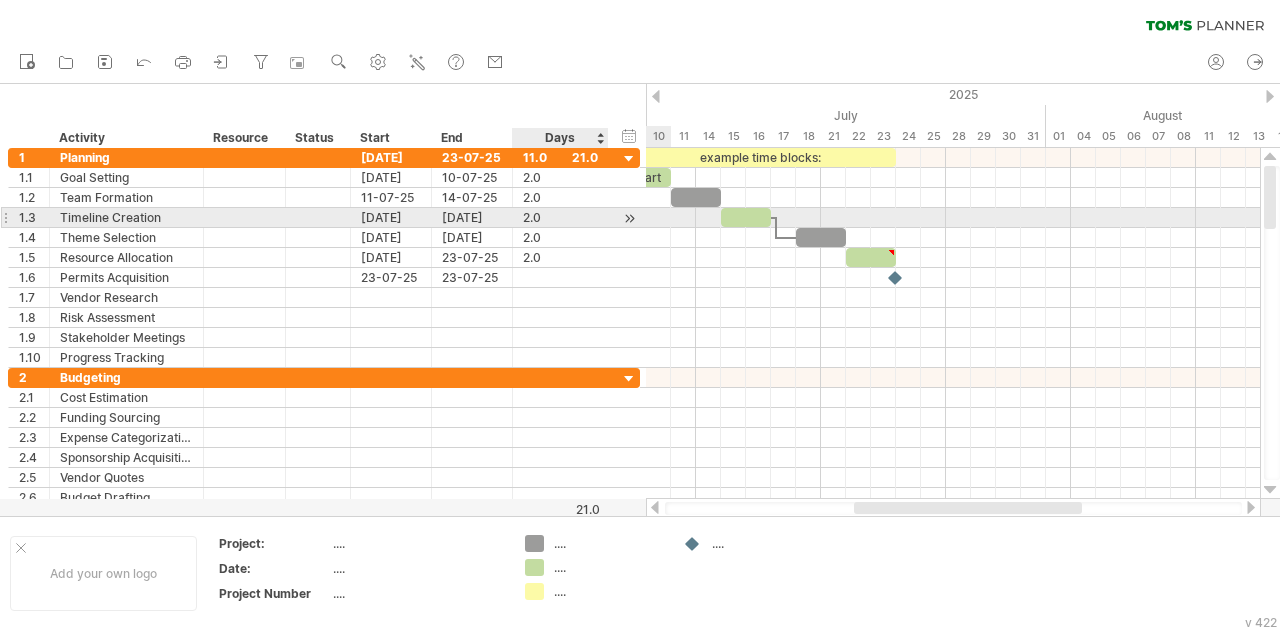 click at bounding box center [629, 218] 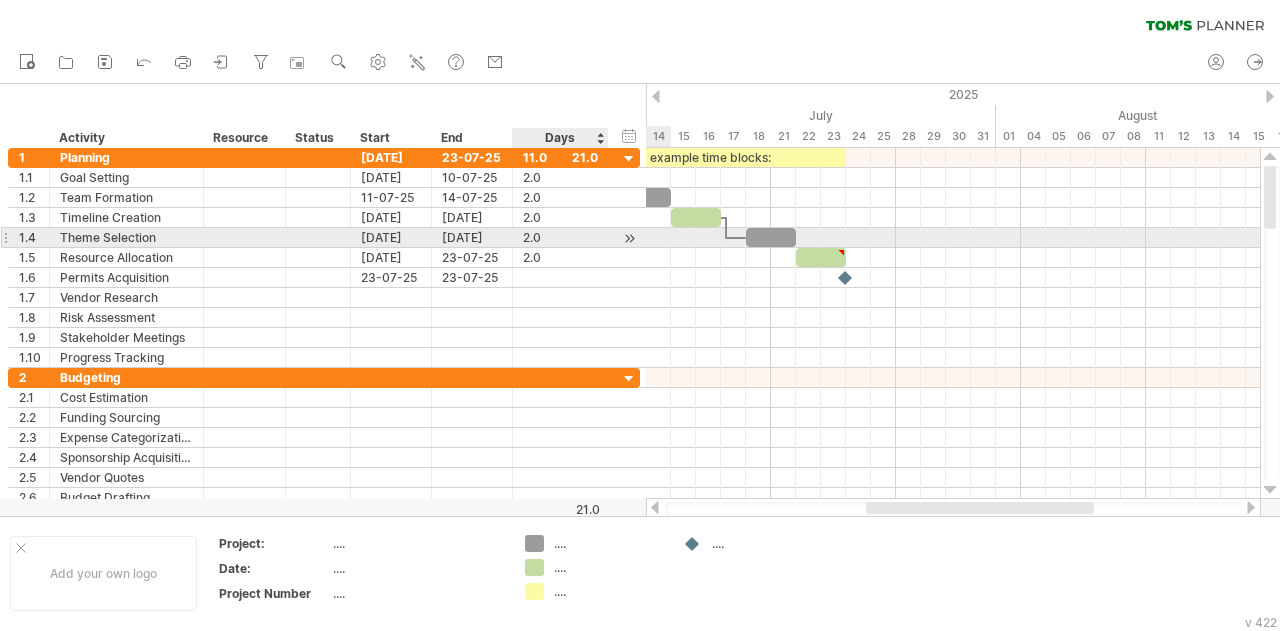 click on "2.0" at bounding box center (560, 237) 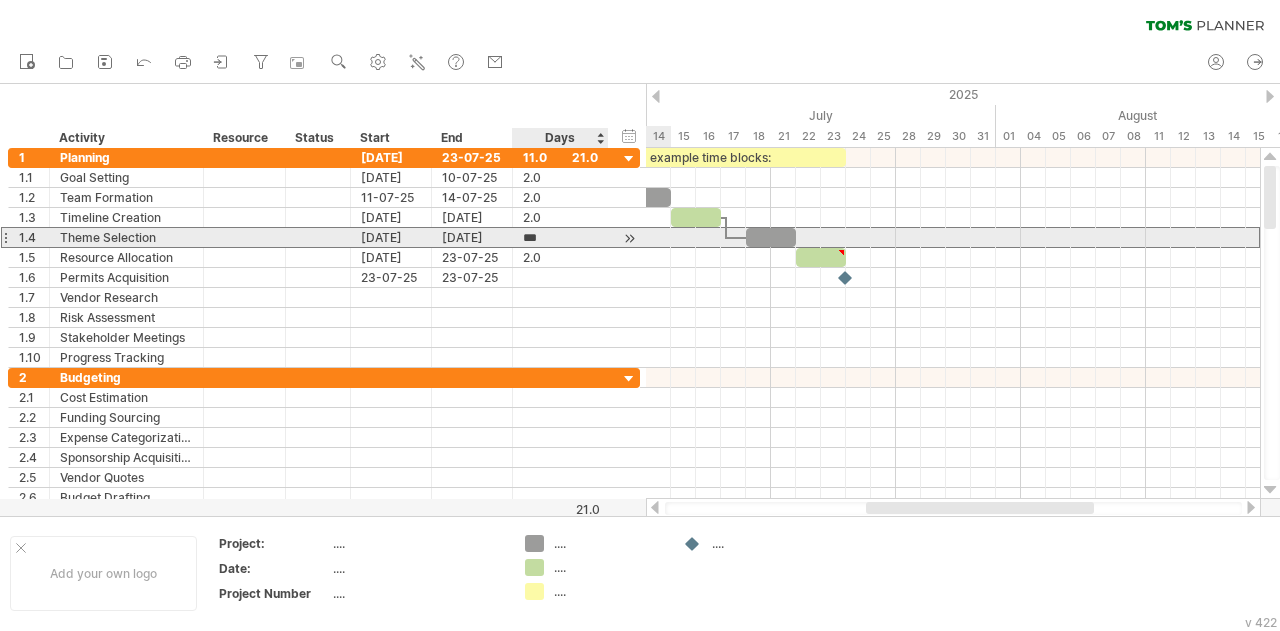 scroll, scrollTop: 0, scrollLeft: 0, axis: both 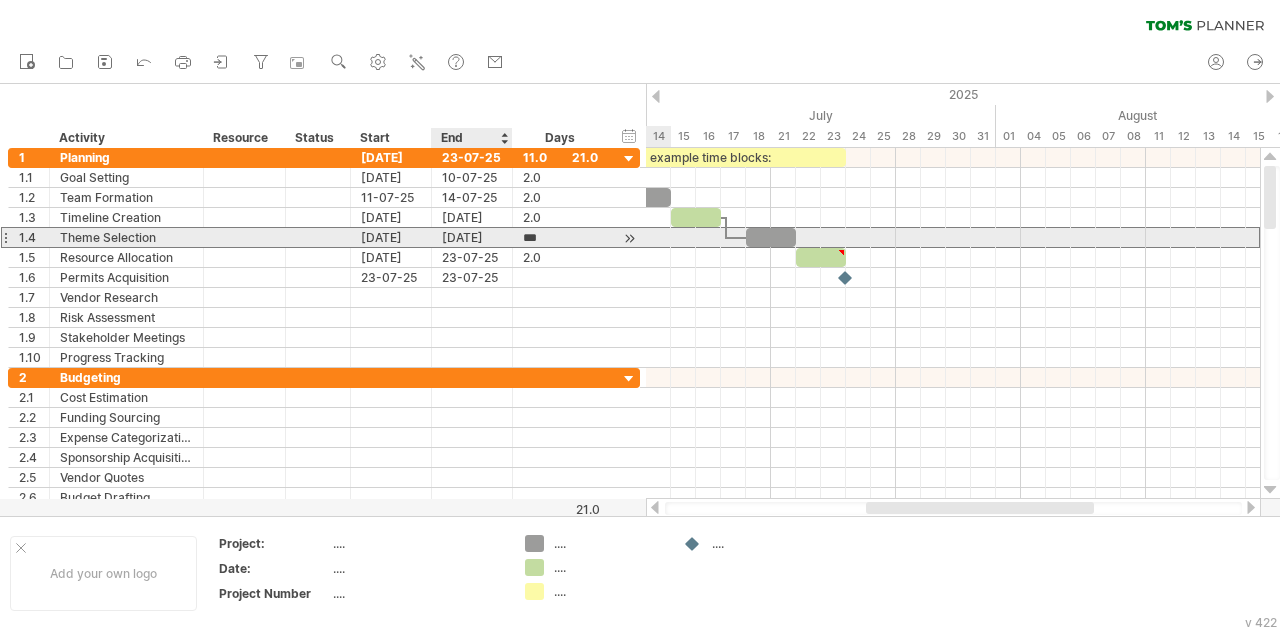 click on "[DATE]" at bounding box center (472, 237) 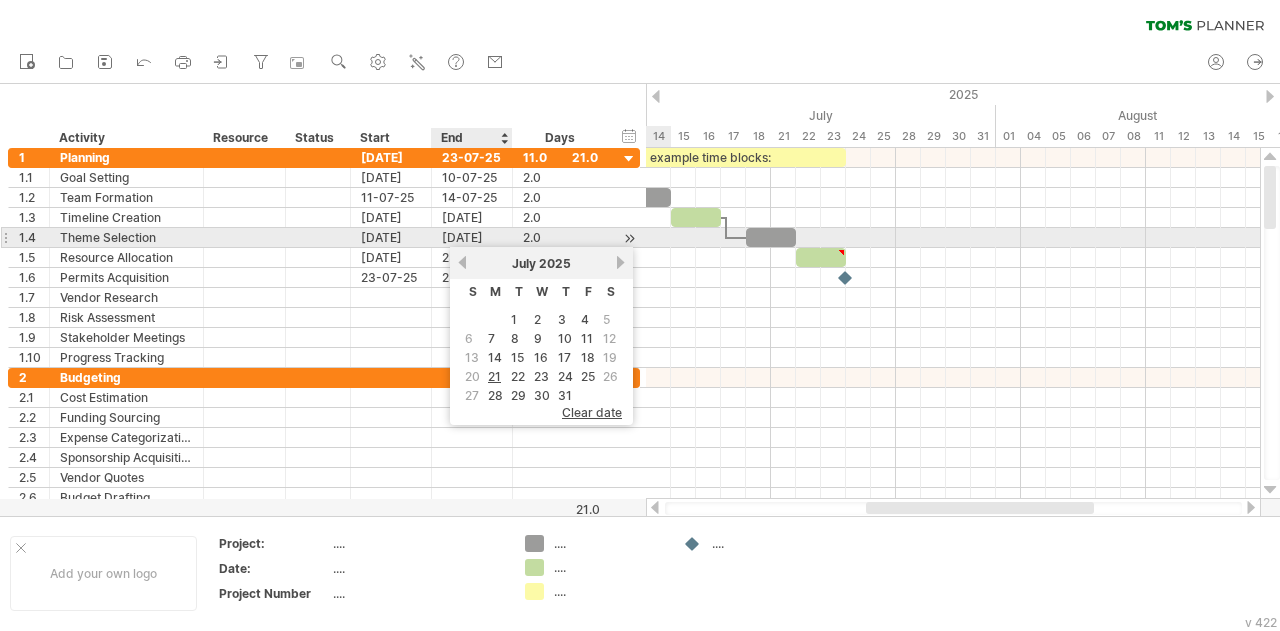 click on "[DATE]" at bounding box center [472, 237] 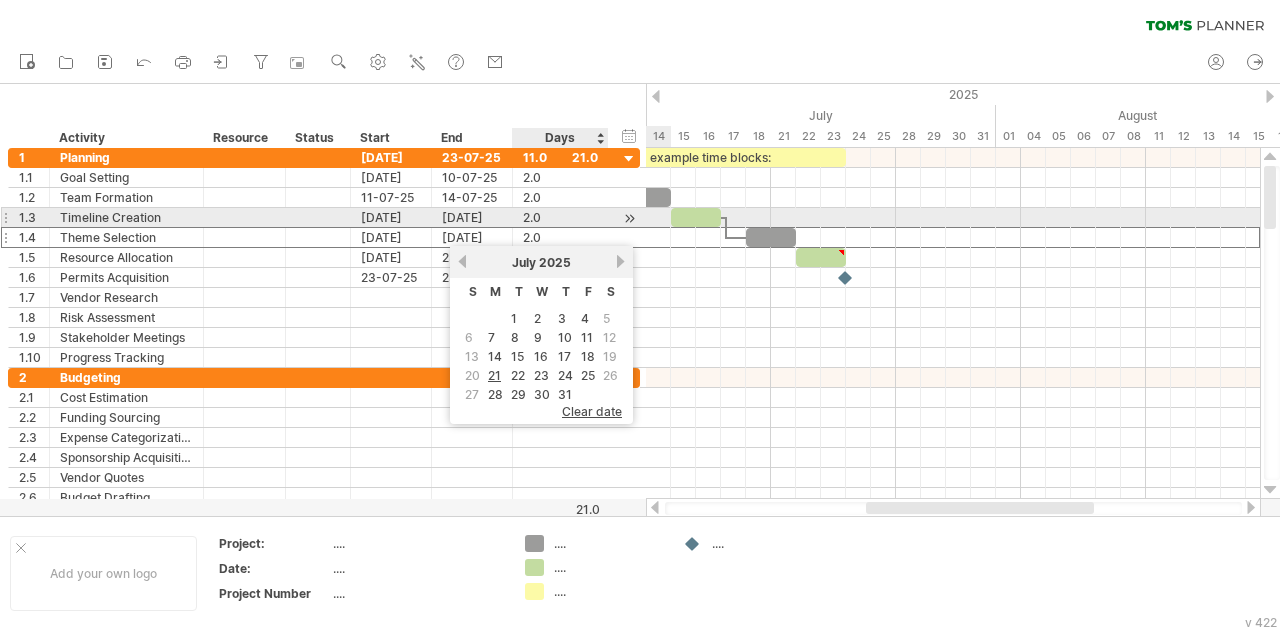 click on "2.0" at bounding box center (560, 217) 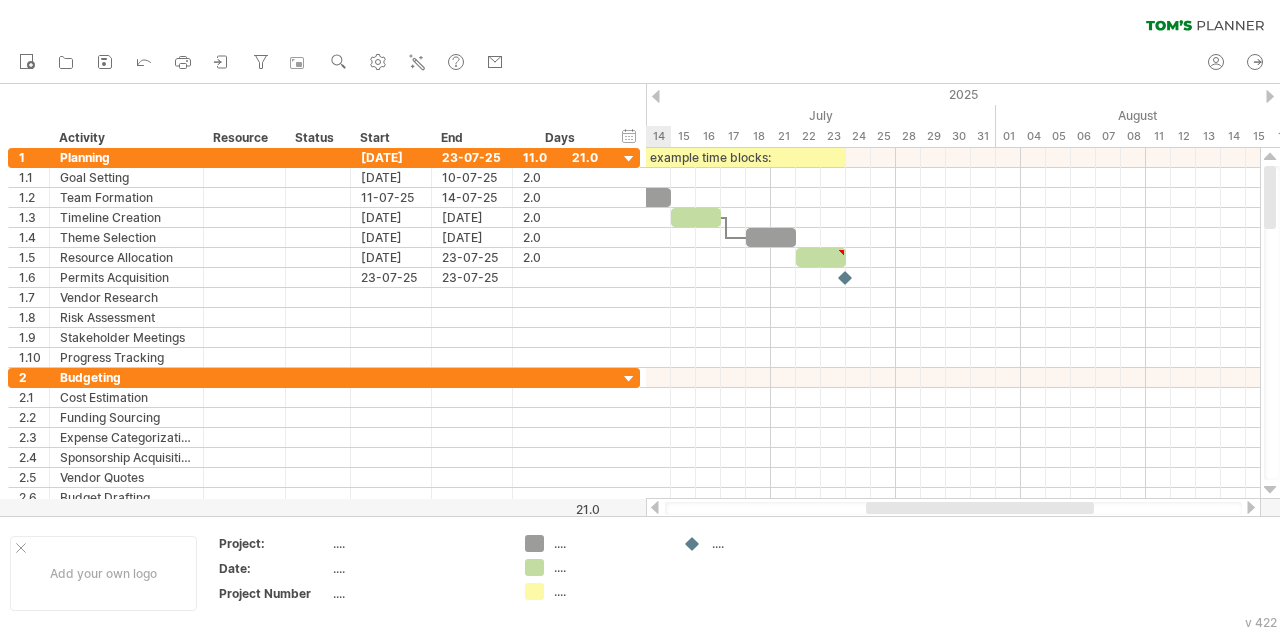 click on "clear filter
reapply filter" at bounding box center (640, 21) 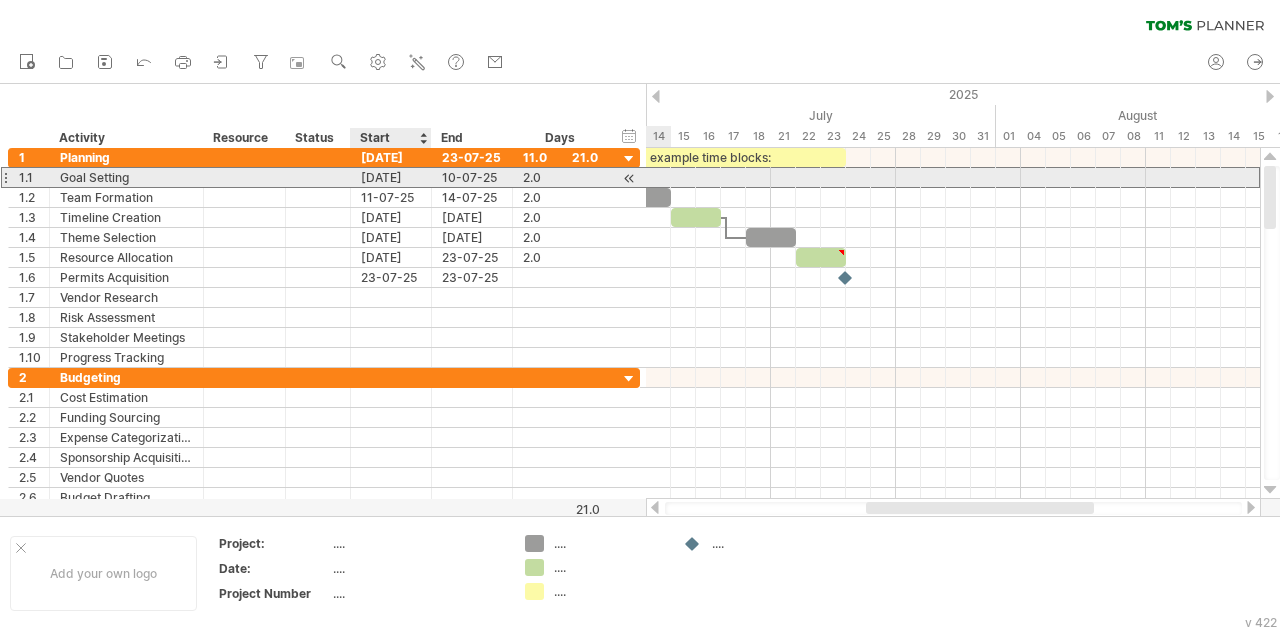 click on "[DATE]" at bounding box center (391, 177) 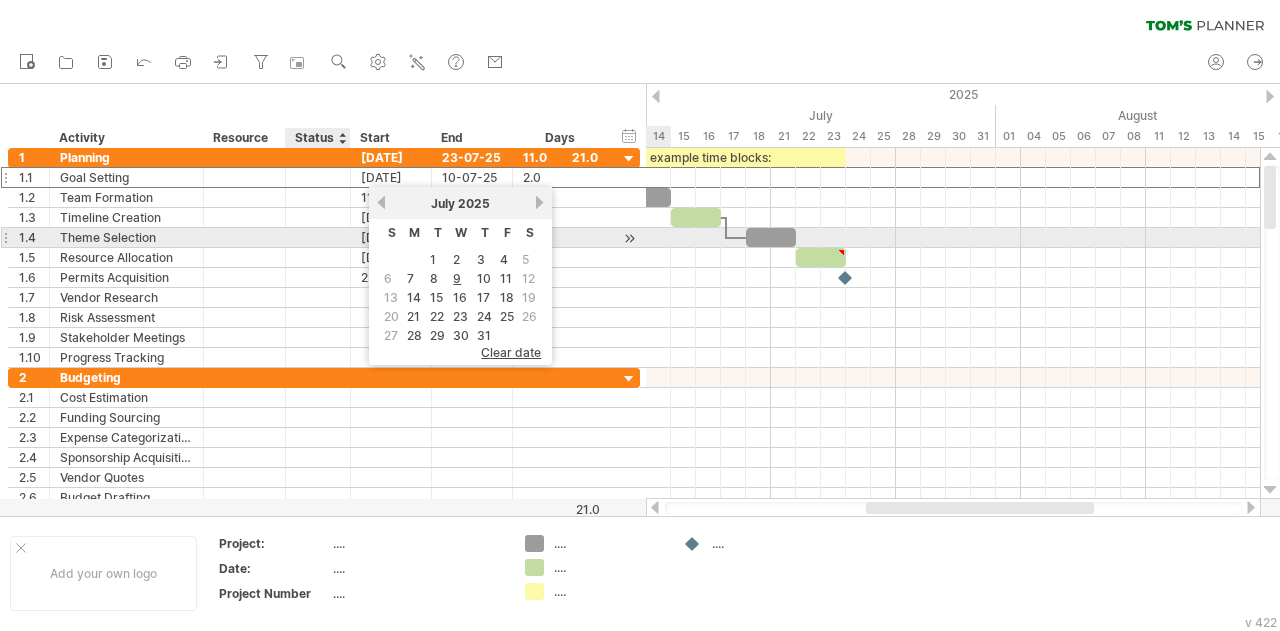 click at bounding box center [126, 237] 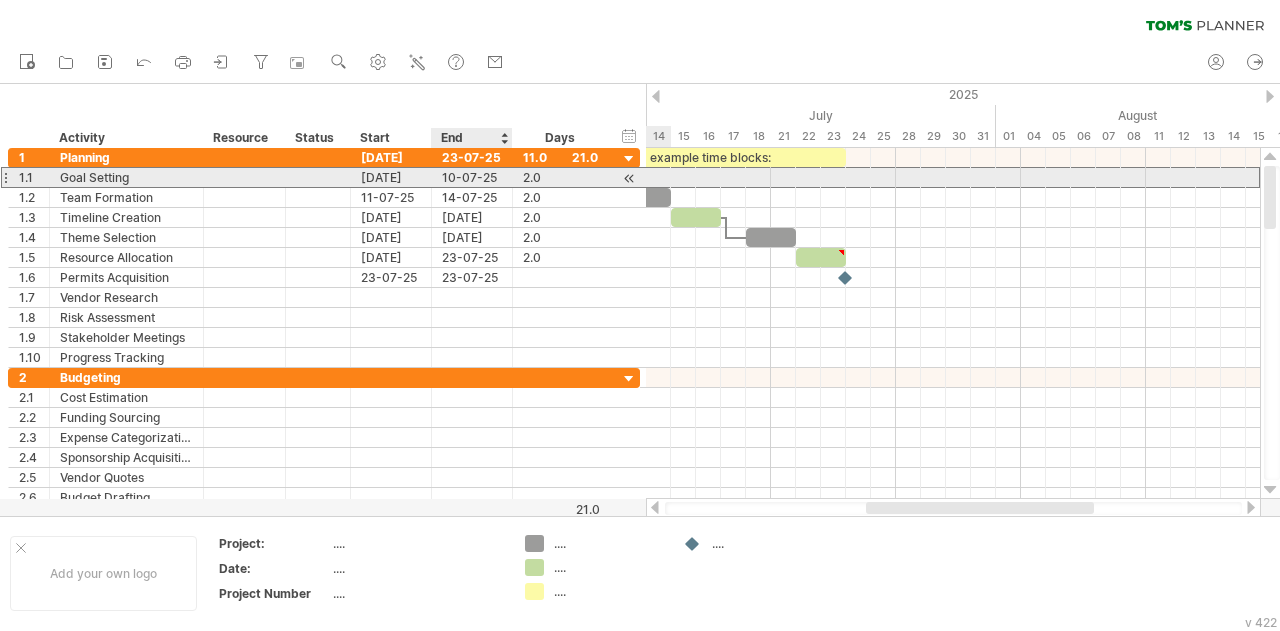 click on "10-07-25" at bounding box center (472, 177) 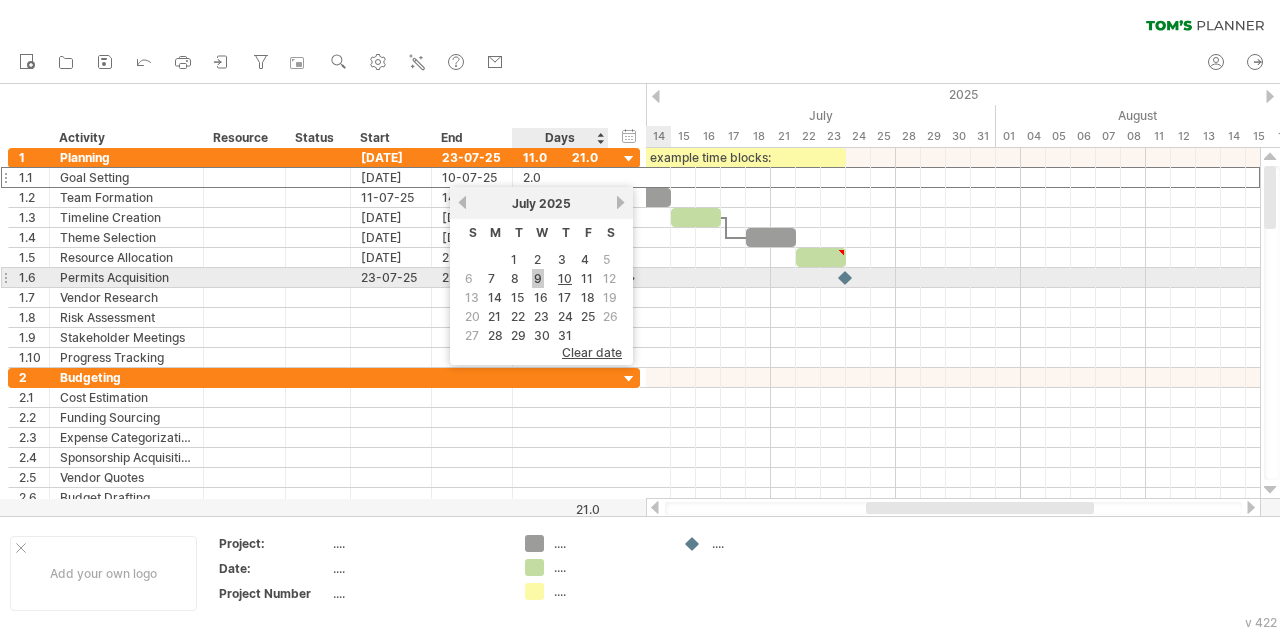click on "9" at bounding box center [538, 278] 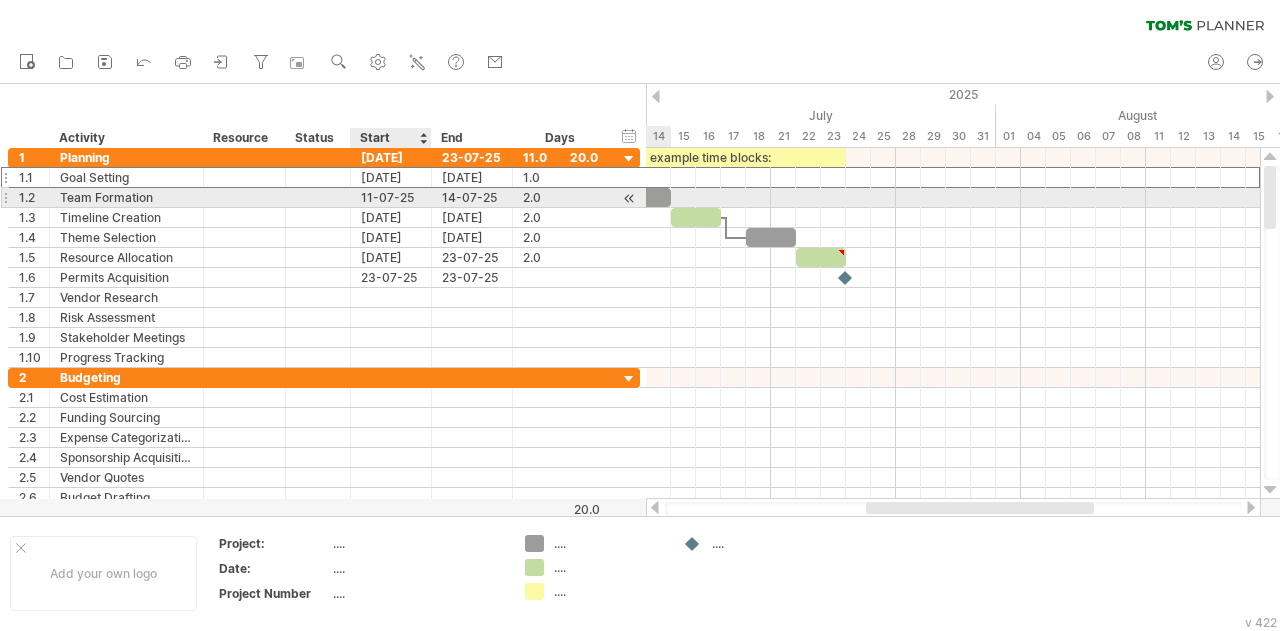 click on "11-07-25" at bounding box center [391, 197] 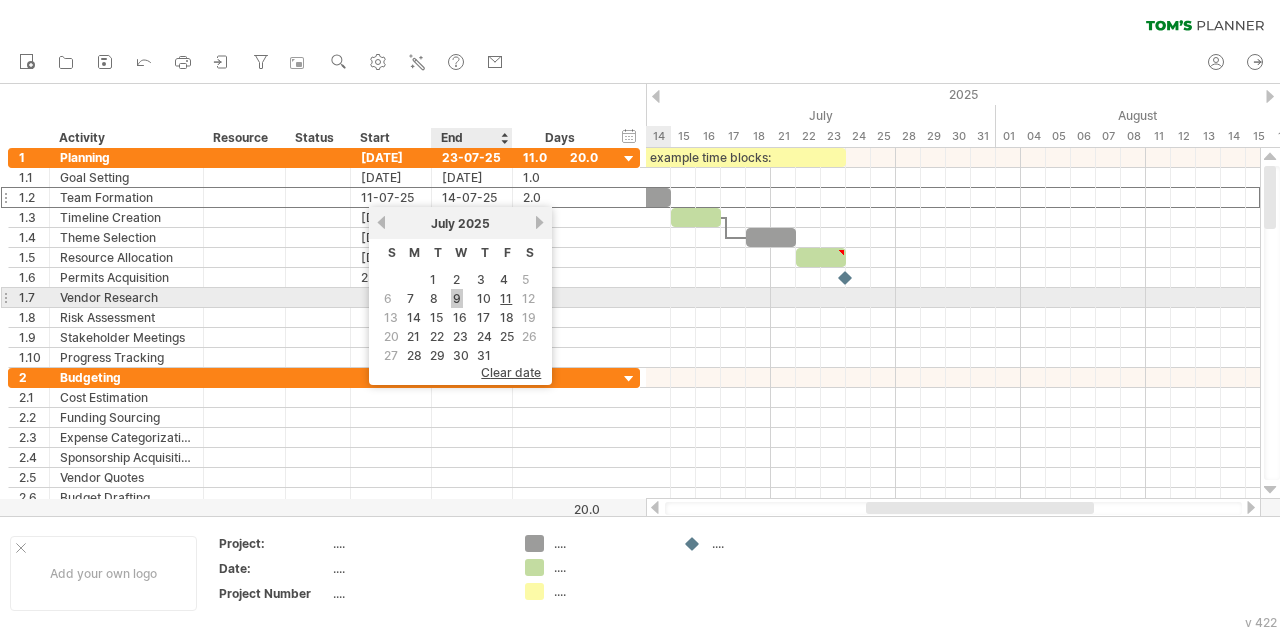 click on "9" at bounding box center [457, 298] 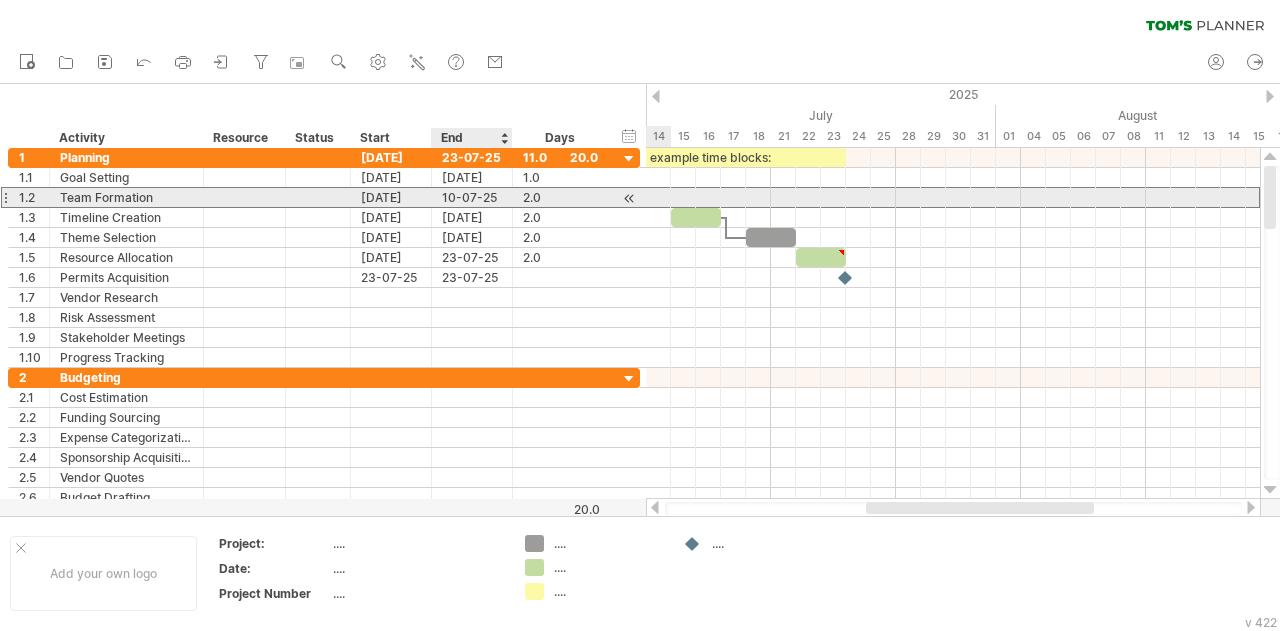 click on "10-07-25" at bounding box center (472, 197) 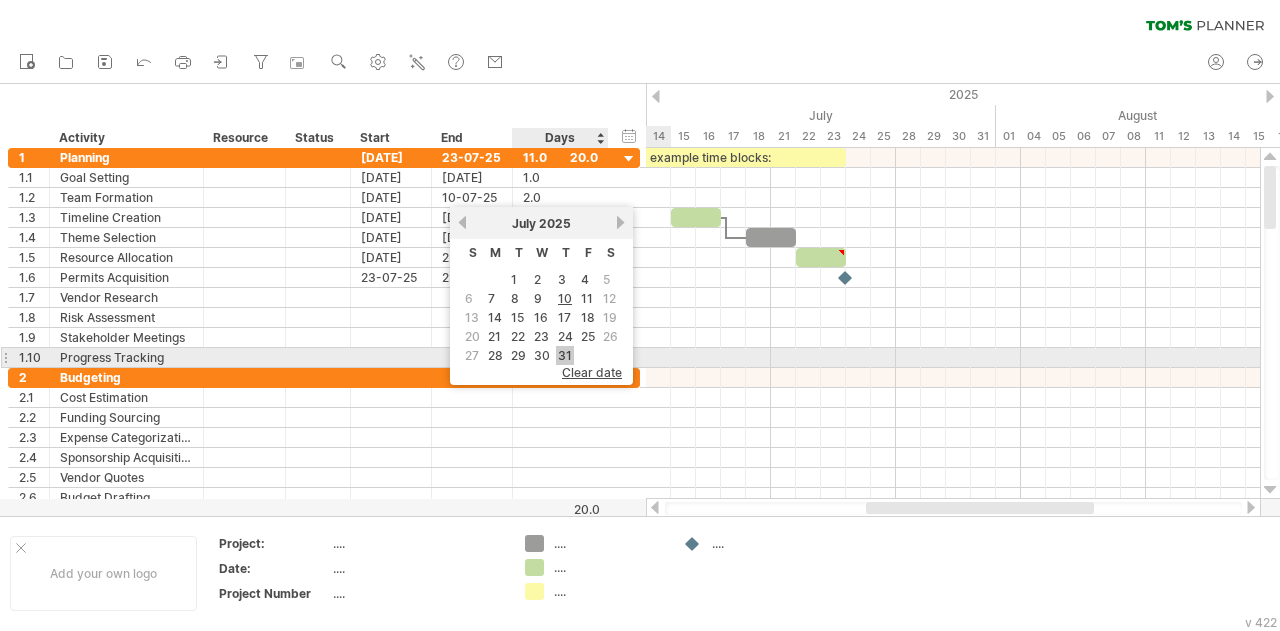 click on "31" at bounding box center (565, 355) 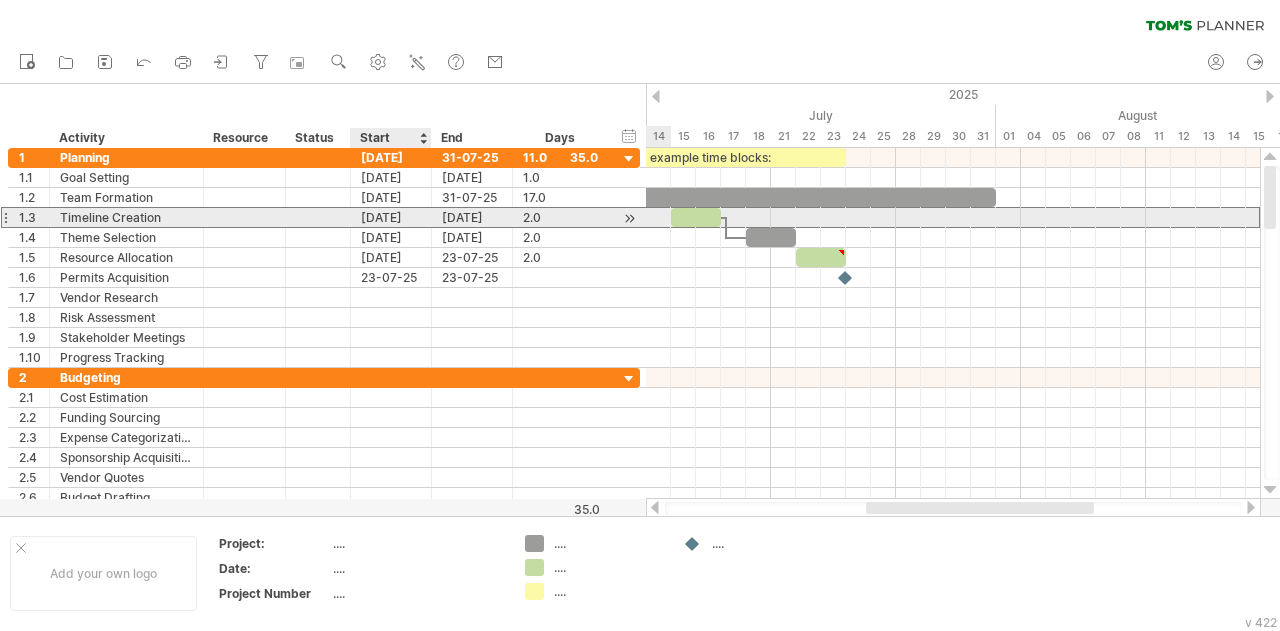 click on "[DATE]" at bounding box center (391, 217) 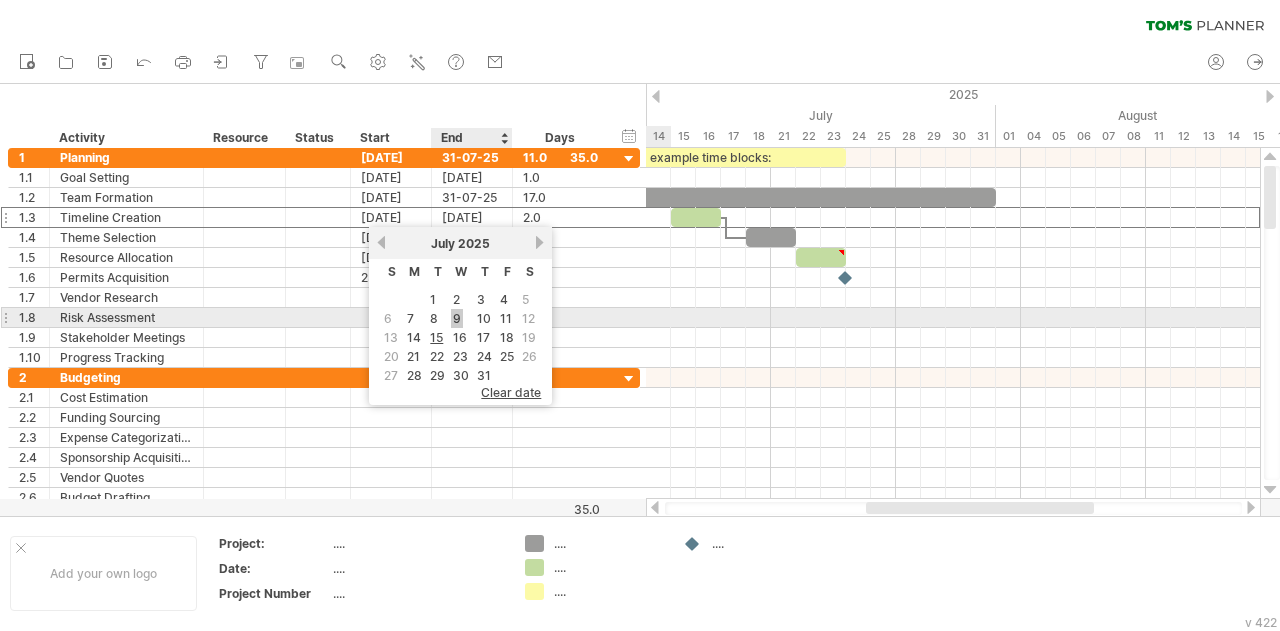click on "9" at bounding box center (457, 318) 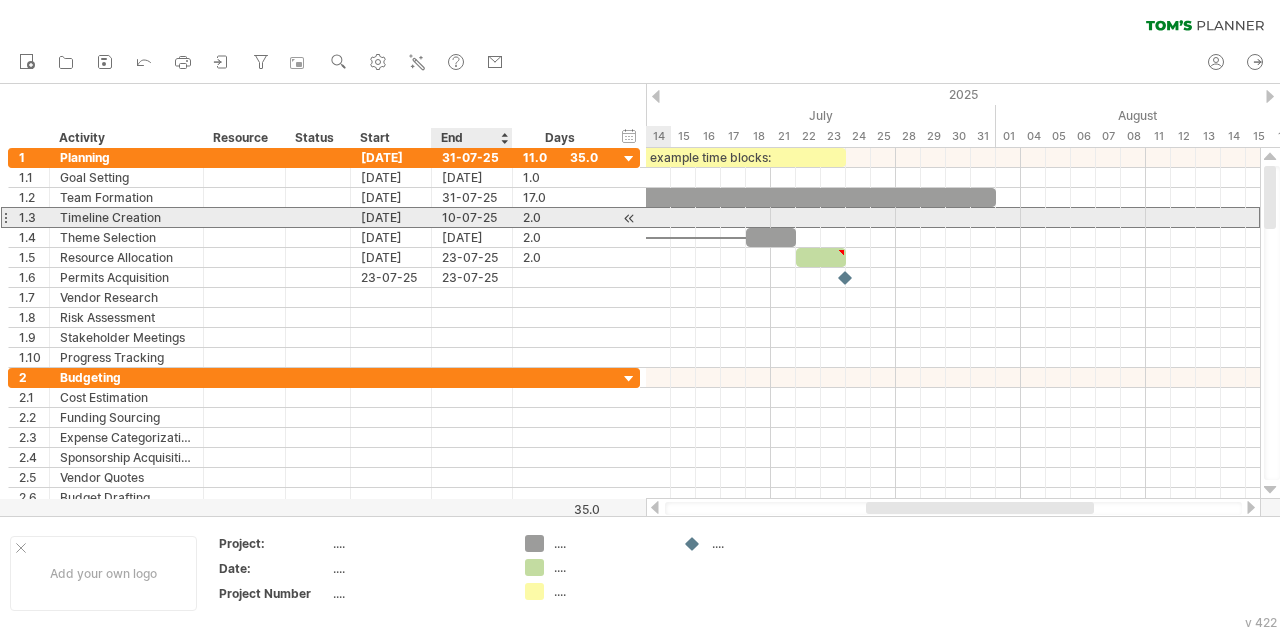 click on "10-07-25" at bounding box center (472, 217) 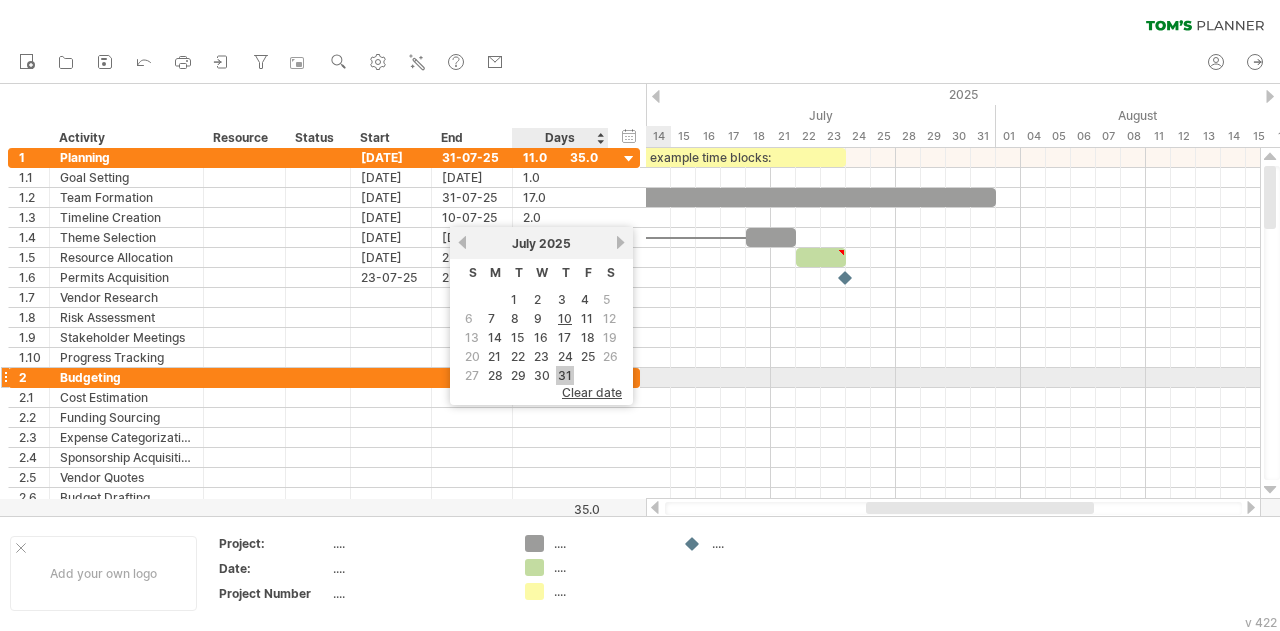 click on "31" at bounding box center [565, 375] 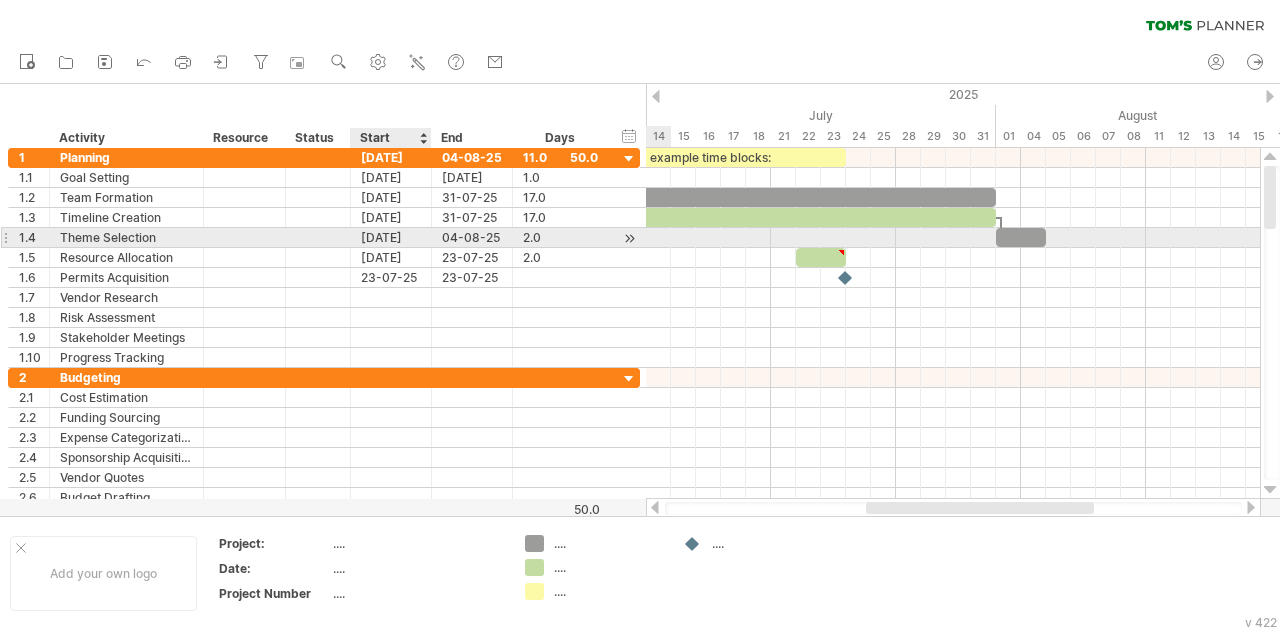 click on "[DATE]" at bounding box center (391, 237) 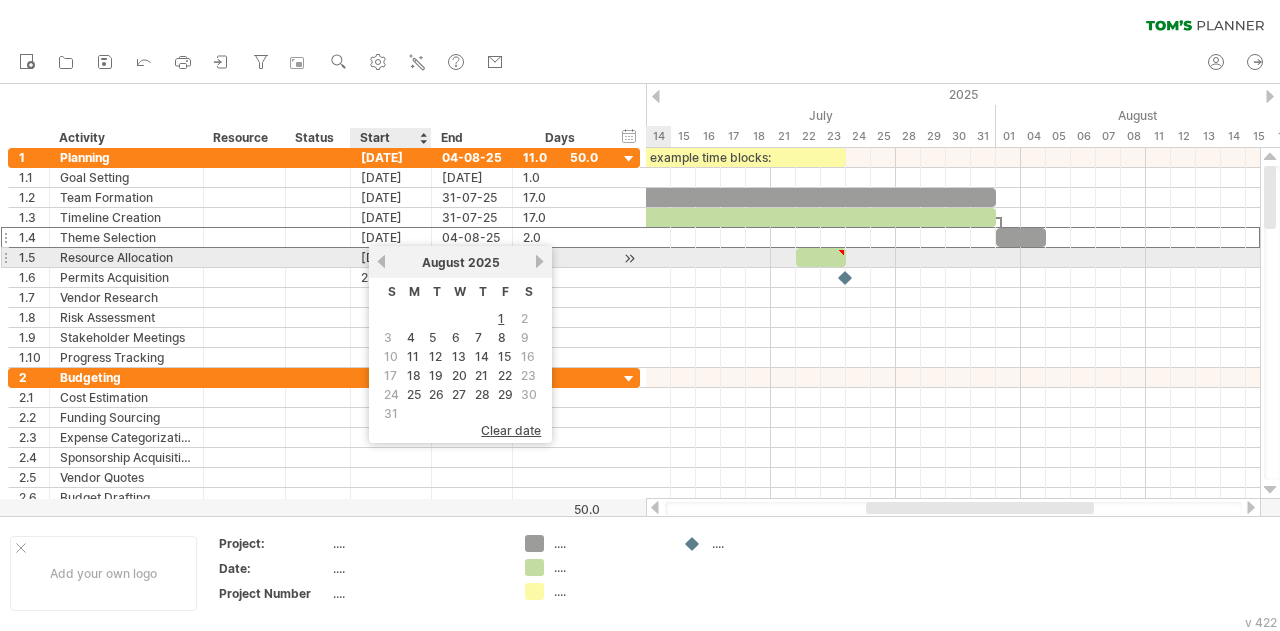 click on "previous" at bounding box center [381, 261] 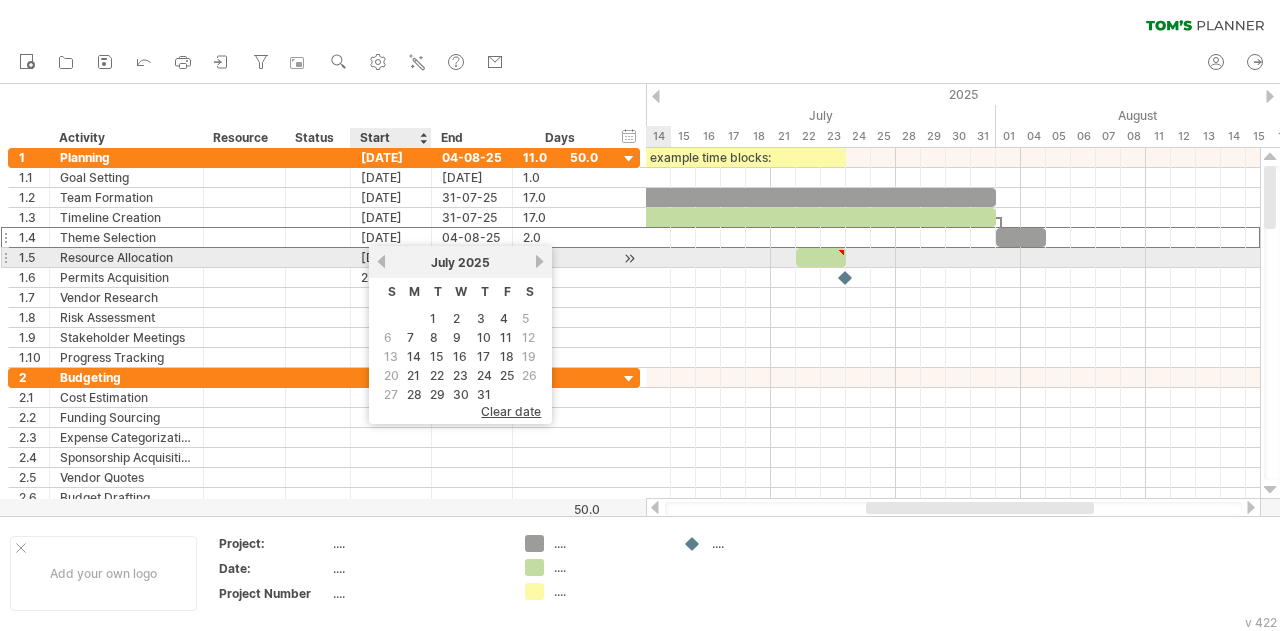 click on "previous" at bounding box center (381, 261) 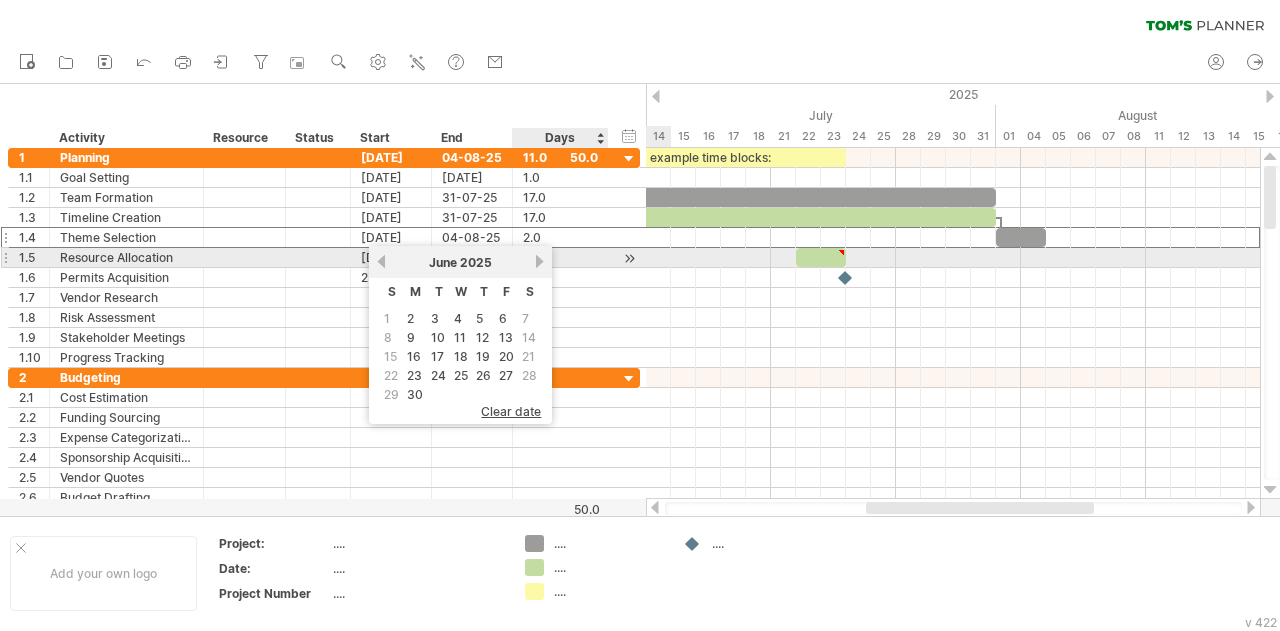click on "next" at bounding box center (539, 261) 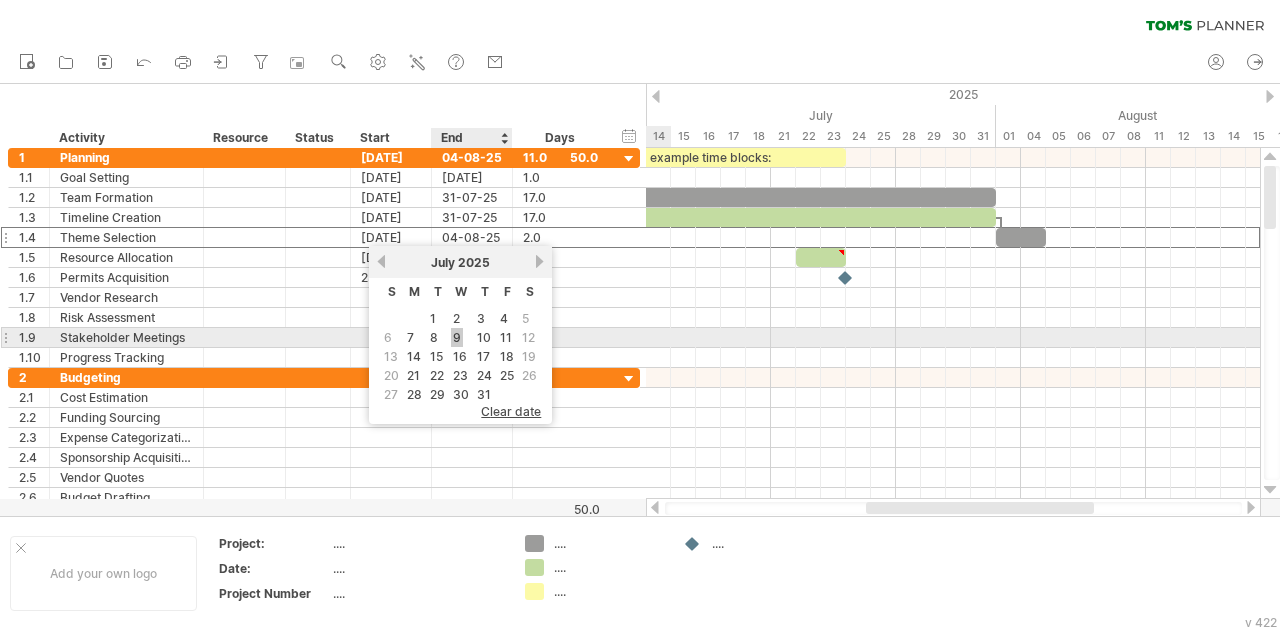 click on "9" at bounding box center (457, 337) 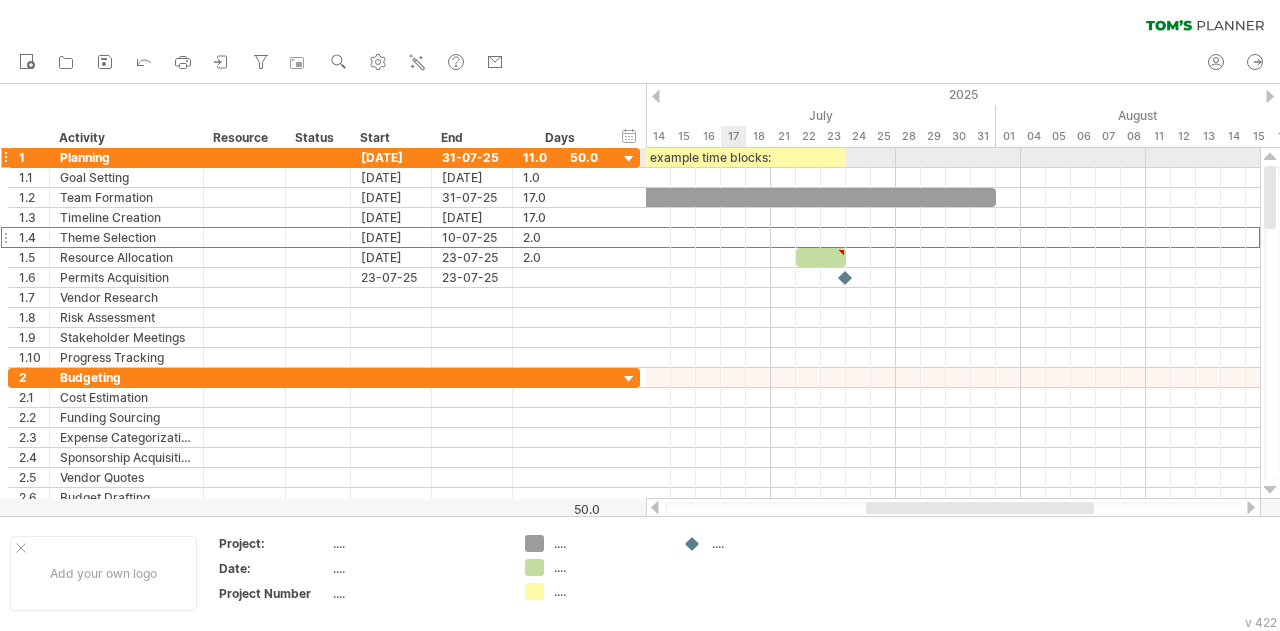click on "example time blocks:" at bounding box center (708, 157) 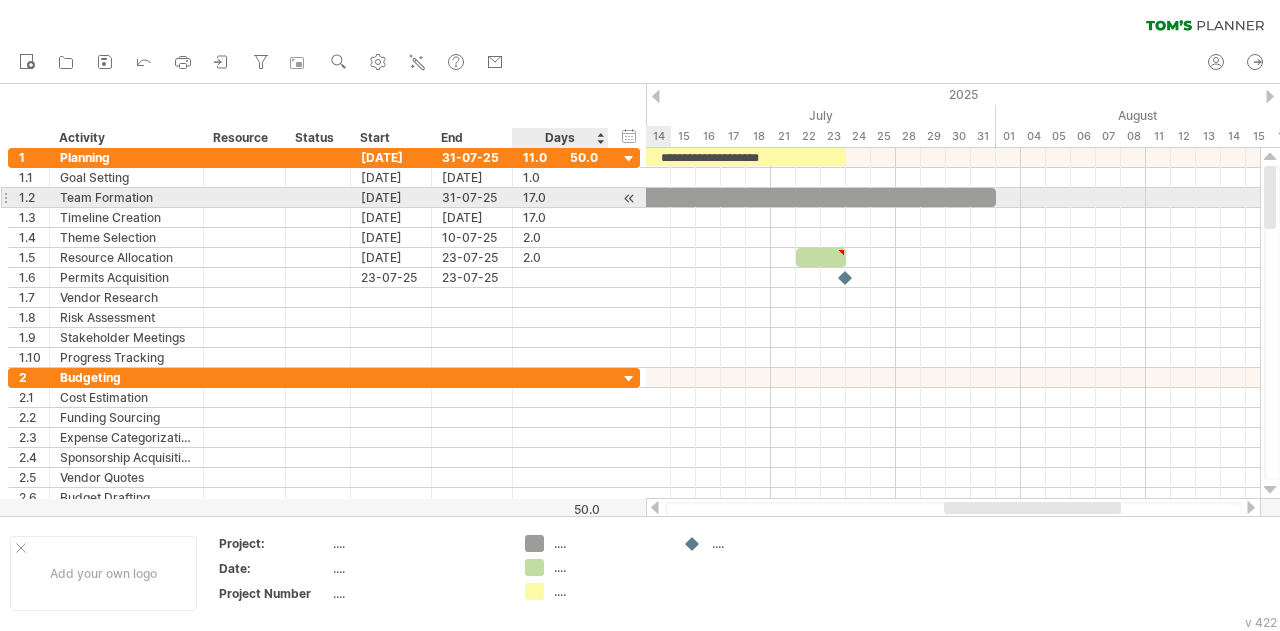click at bounding box center [629, 198] 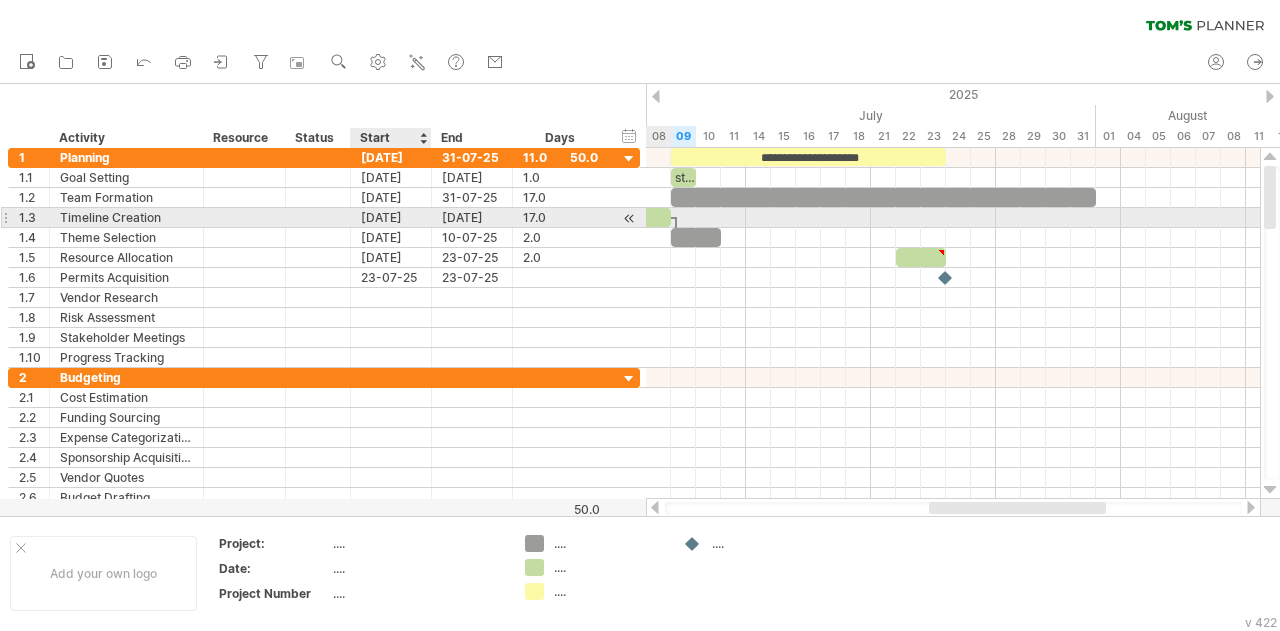 click on "[DATE]" at bounding box center [391, 217] 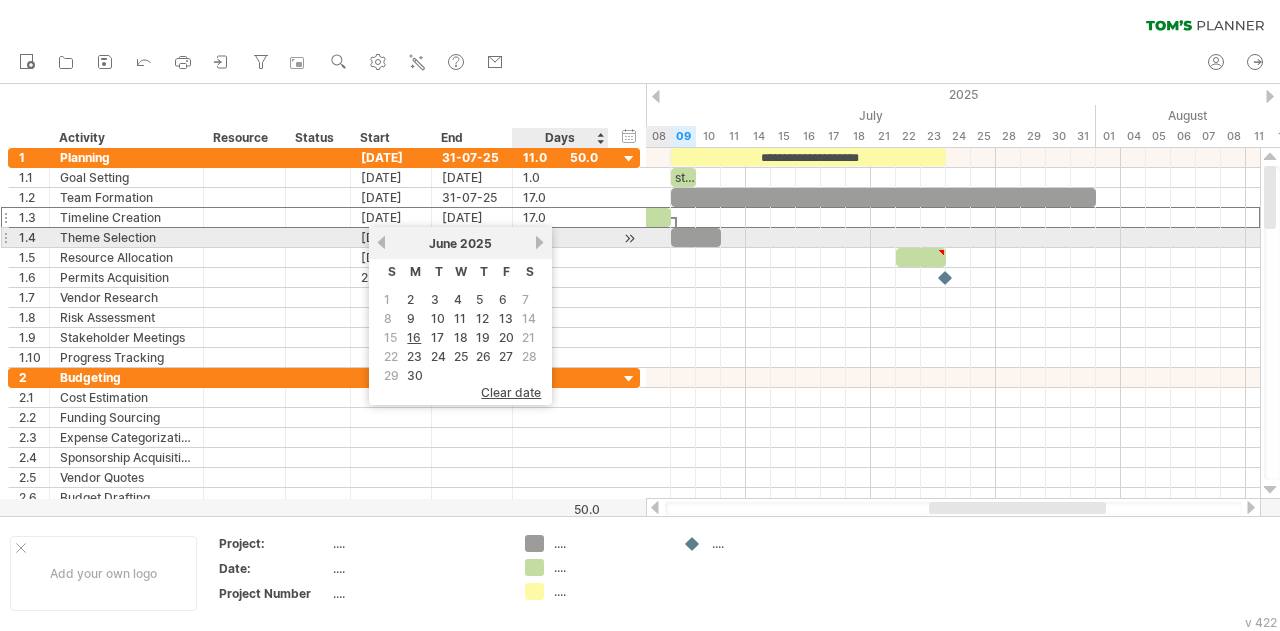 click on "next" at bounding box center [539, 242] 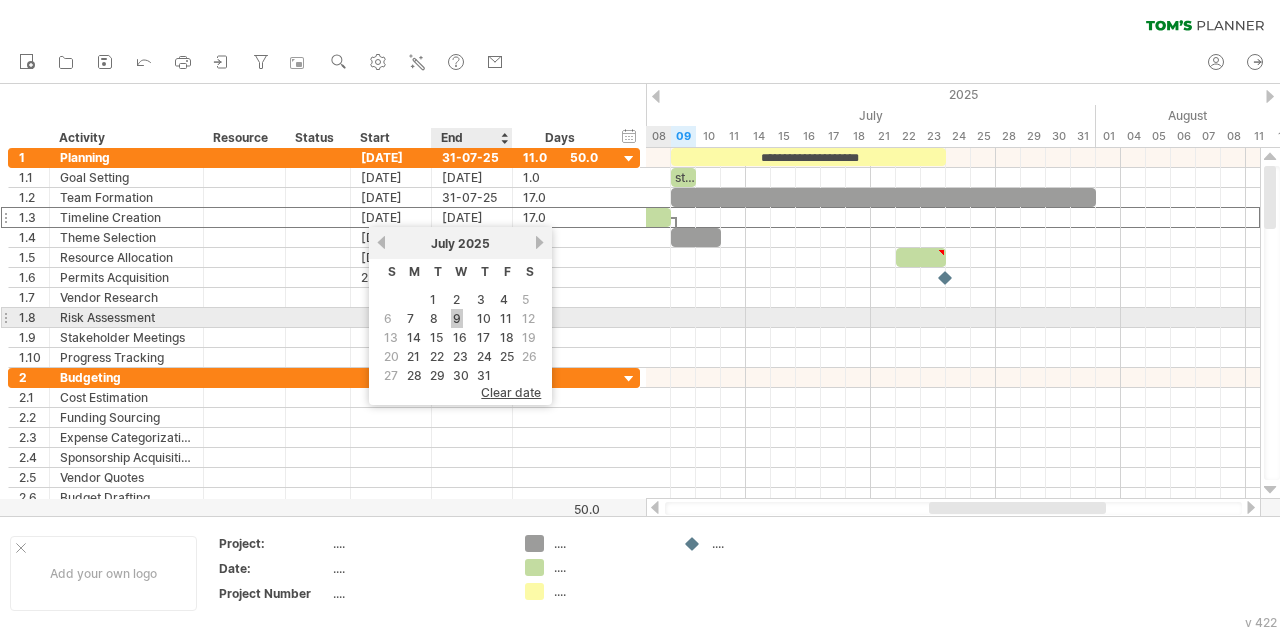 click on "9" at bounding box center [457, 318] 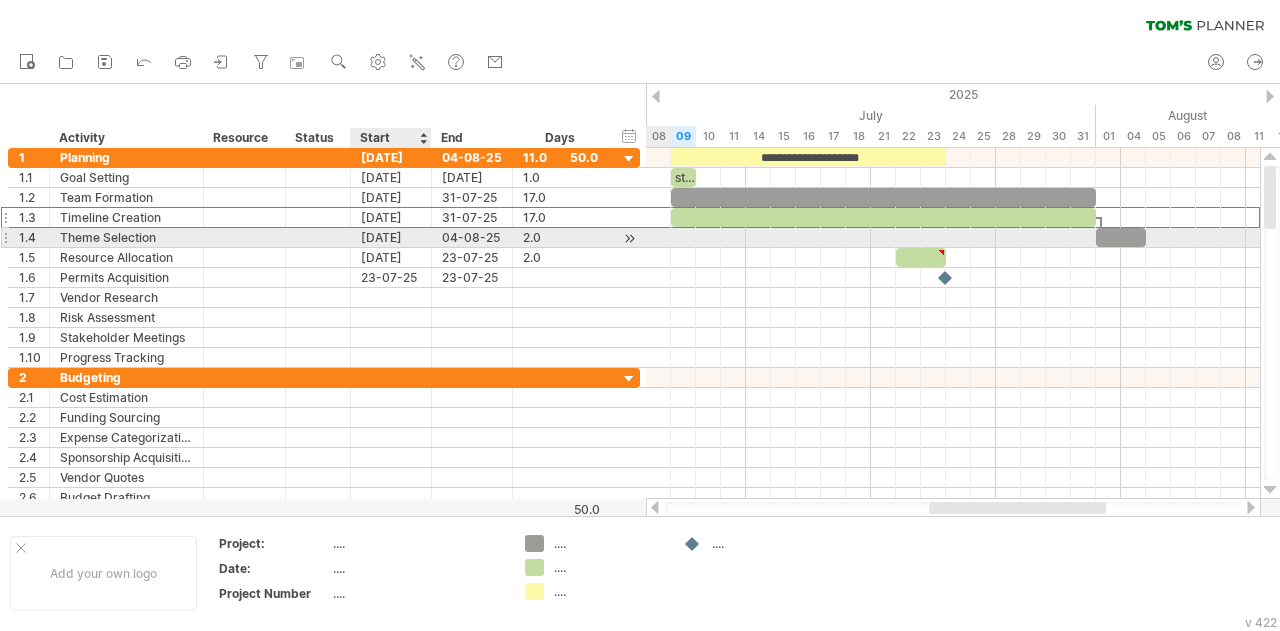 click on "[DATE]" at bounding box center (391, 237) 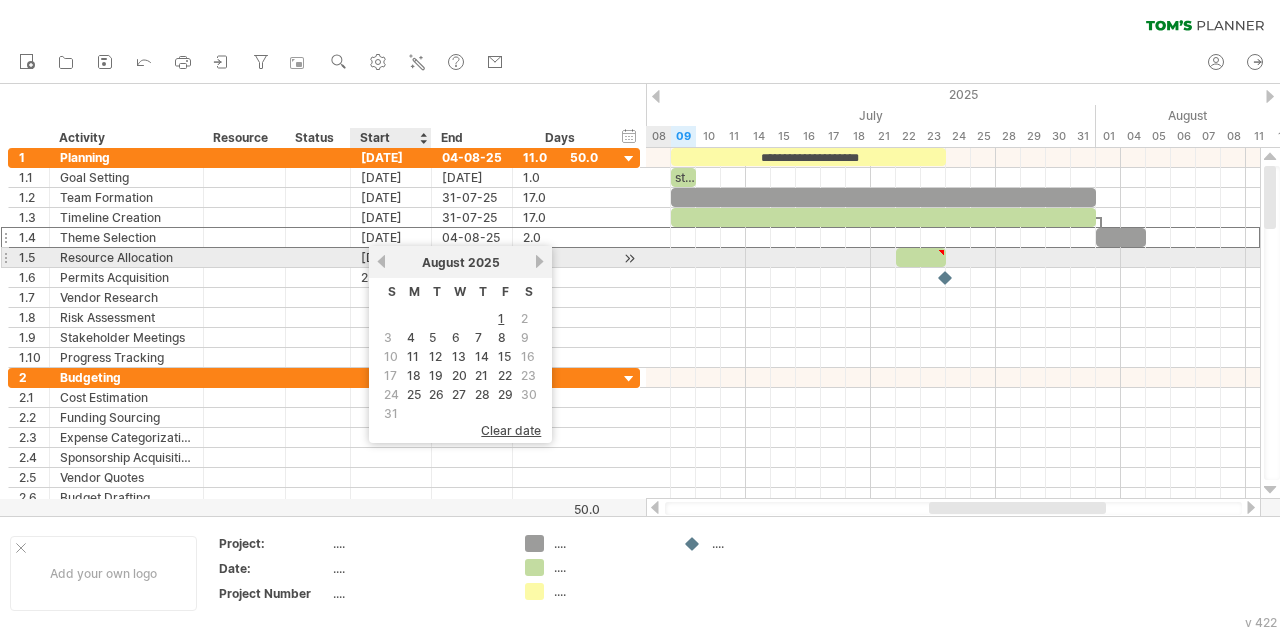 click on "previous" at bounding box center (381, 261) 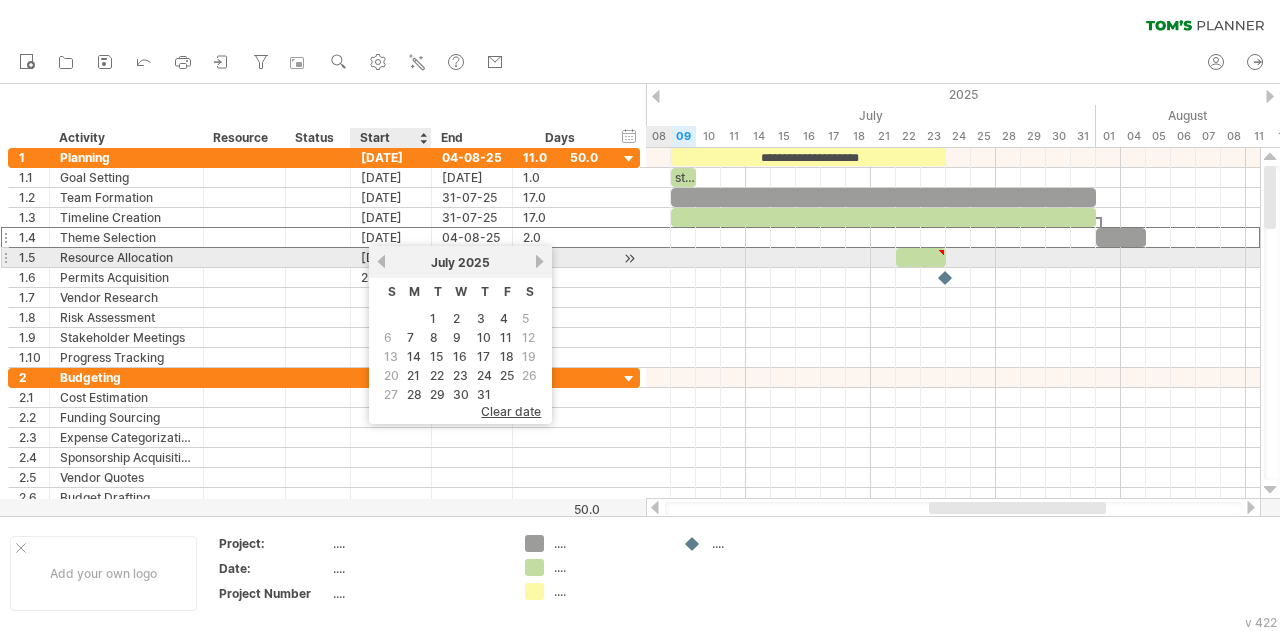 click on "previous" at bounding box center (381, 261) 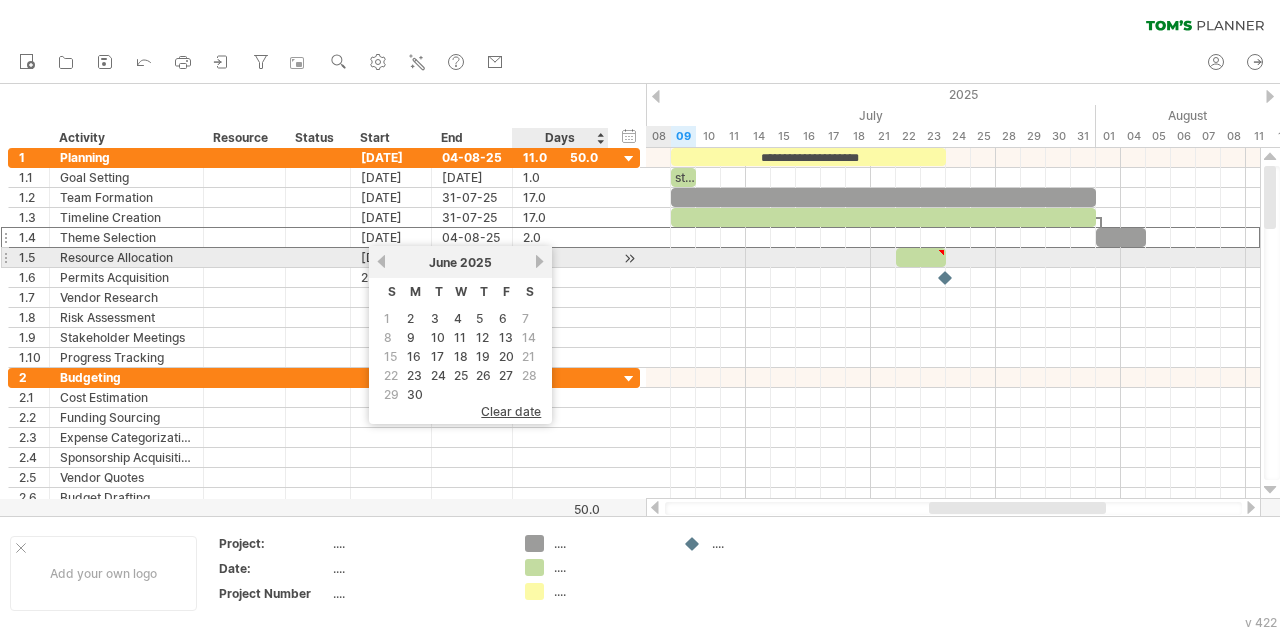 click on "next" at bounding box center [539, 261] 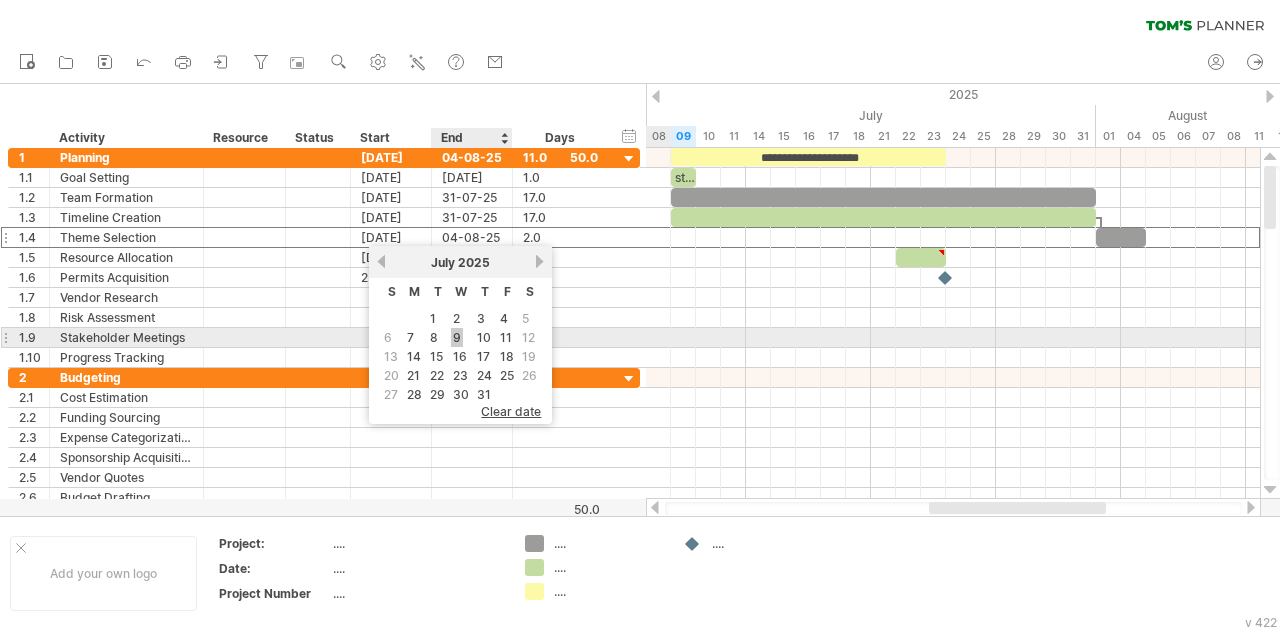 click on "9" at bounding box center [457, 337] 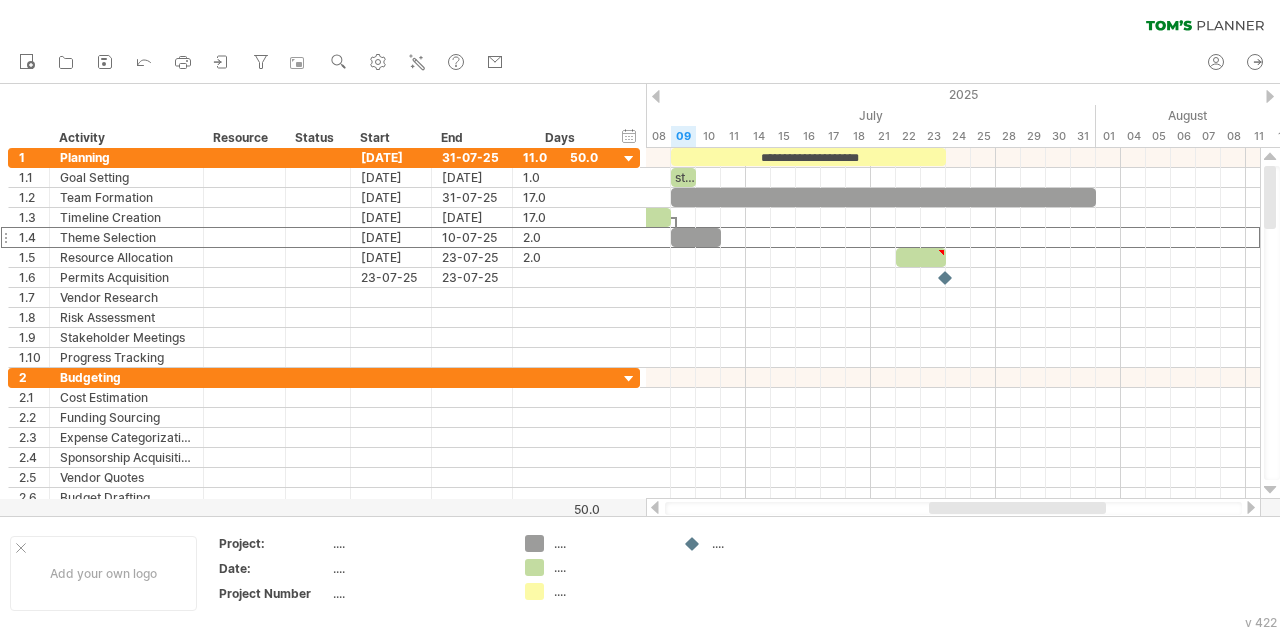 click on "new" at bounding box center (640, 63) 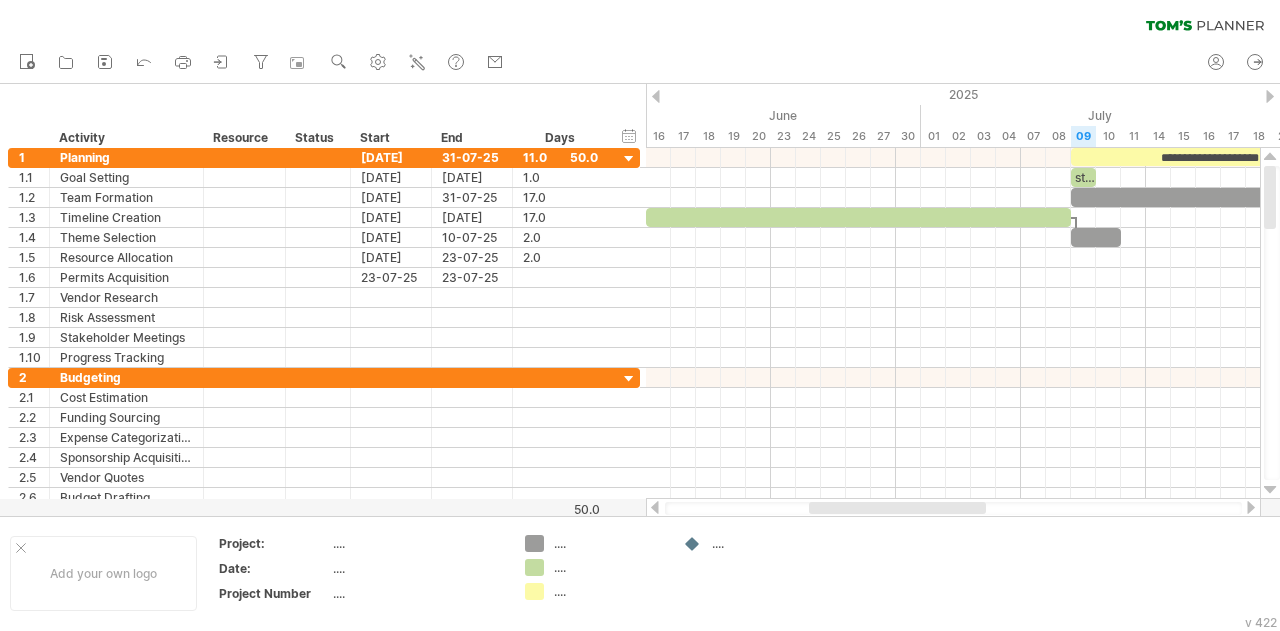 drag, startPoint x: 954, startPoint y: 507, endPoint x: 834, endPoint y: 508, distance: 120.004166 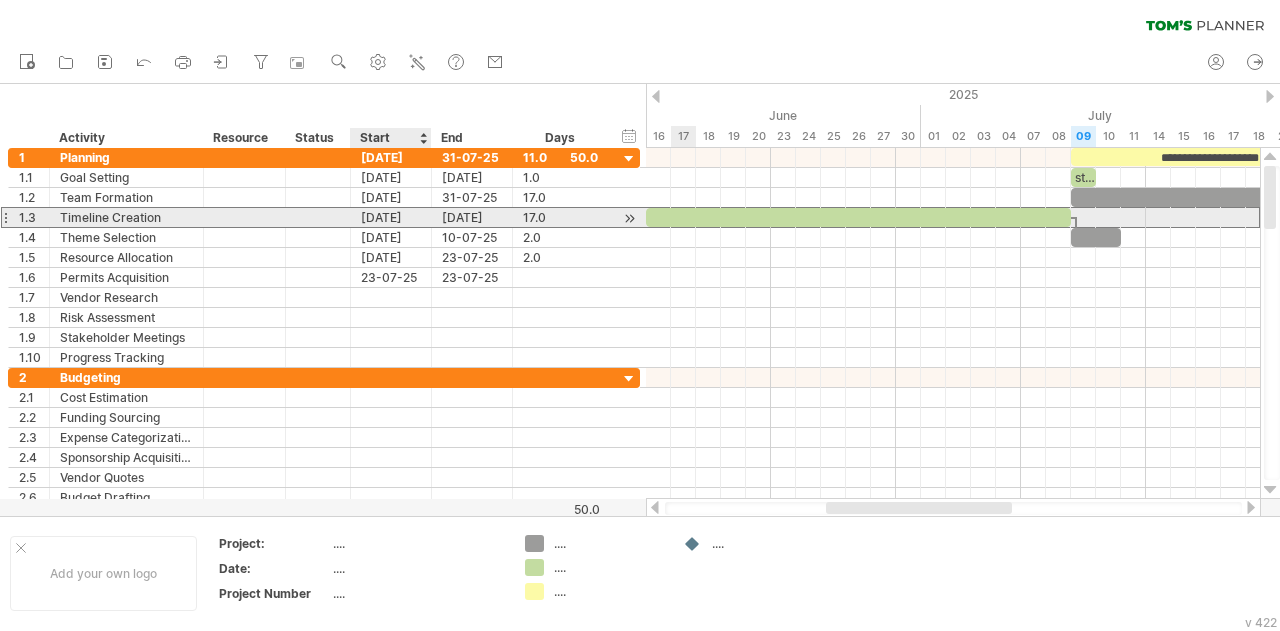 click on "[DATE]" at bounding box center (391, 217) 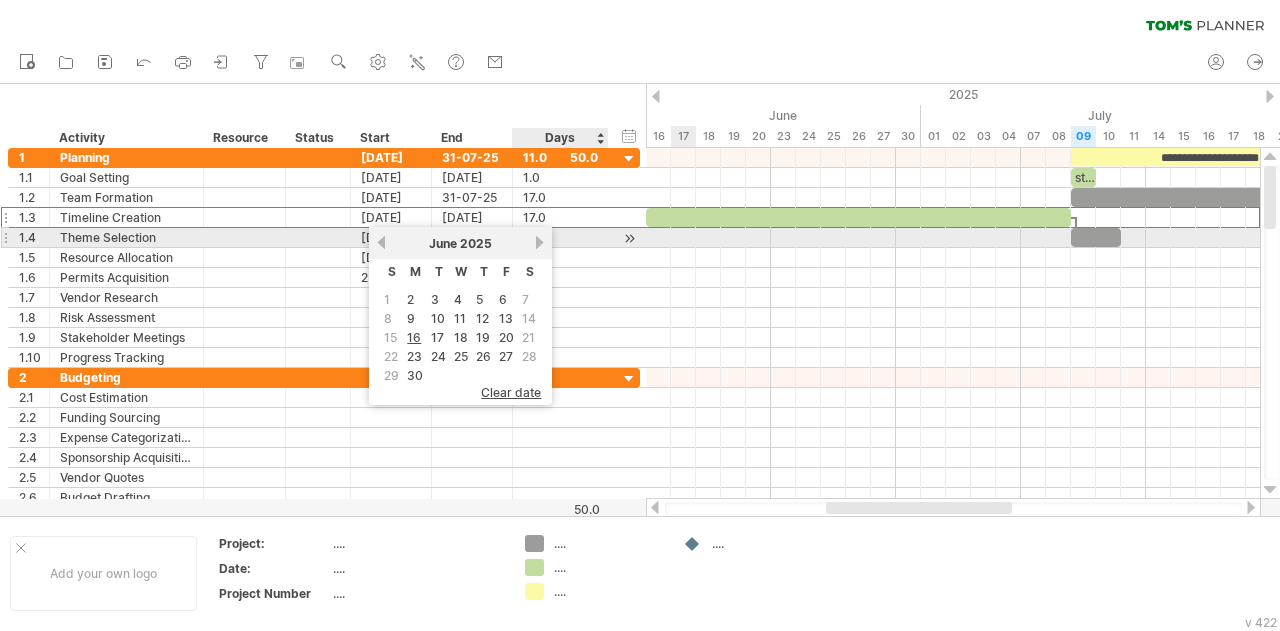 click on "next" at bounding box center (539, 242) 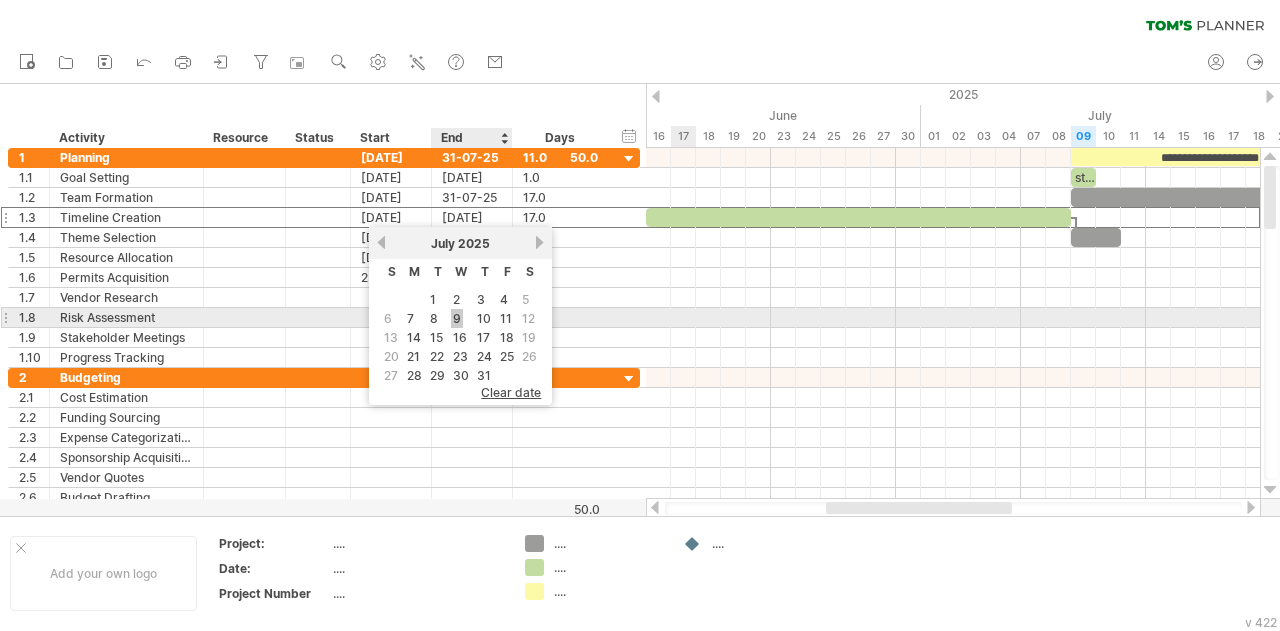 click on "9" at bounding box center (457, 318) 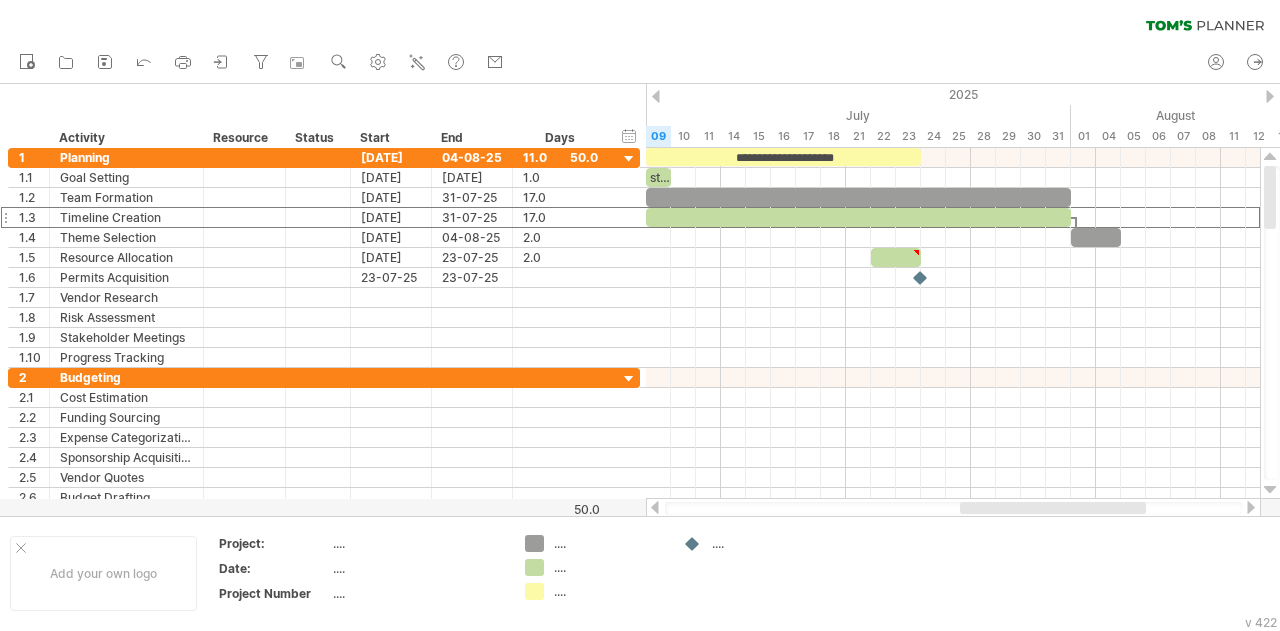 drag, startPoint x: 970, startPoint y: 502, endPoint x: 1104, endPoint y: 506, distance: 134.0597 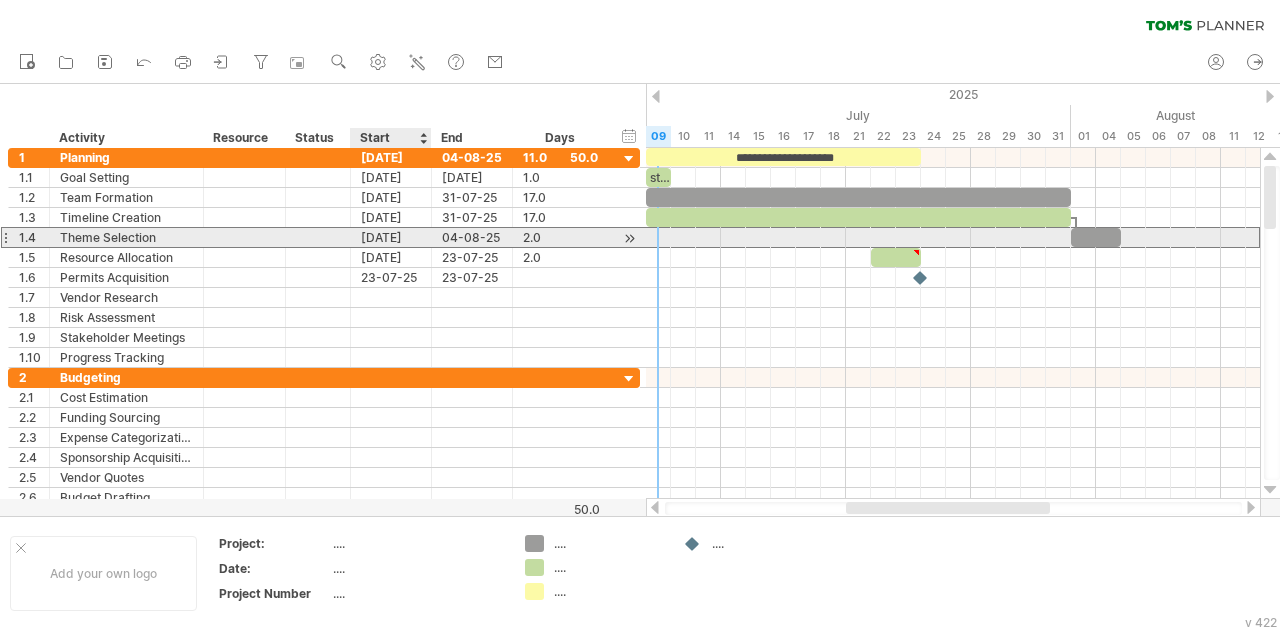 click on "[DATE]" at bounding box center [391, 237] 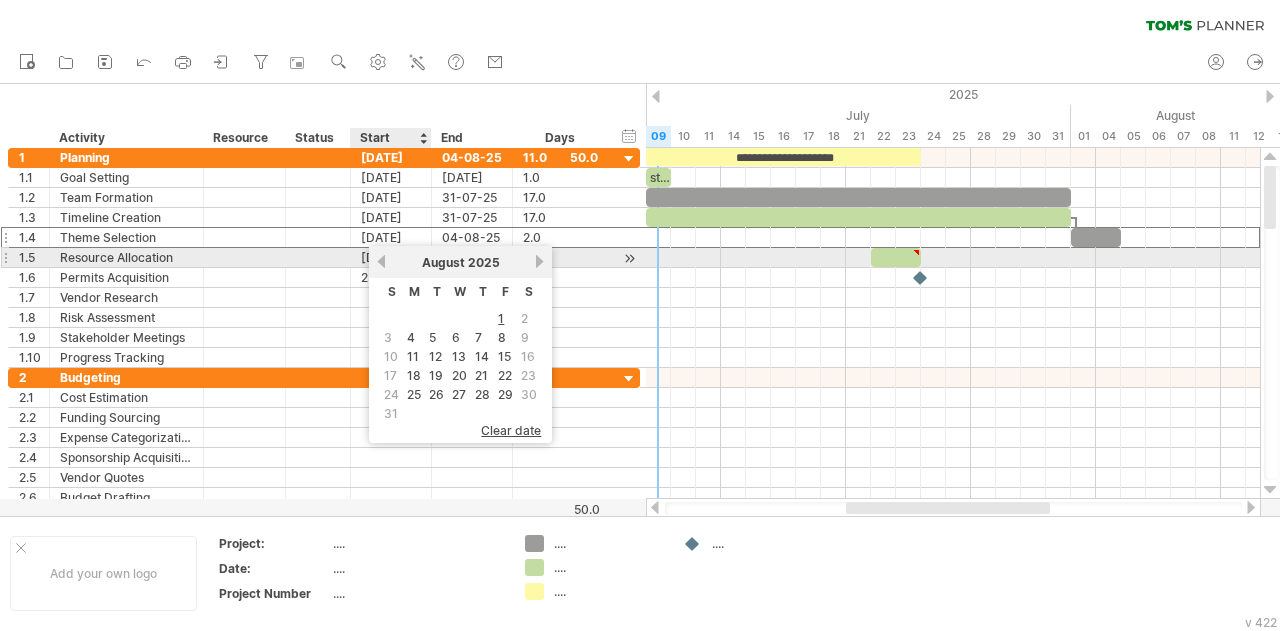 click on "previous" at bounding box center [381, 261] 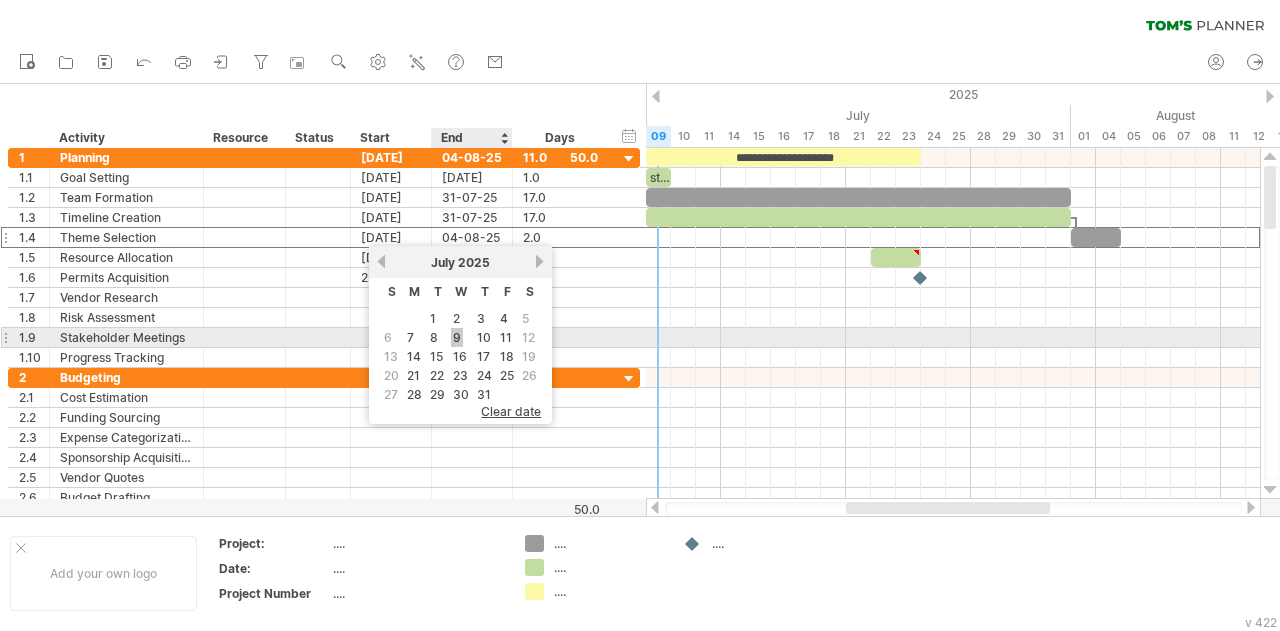 click on "9" at bounding box center (457, 337) 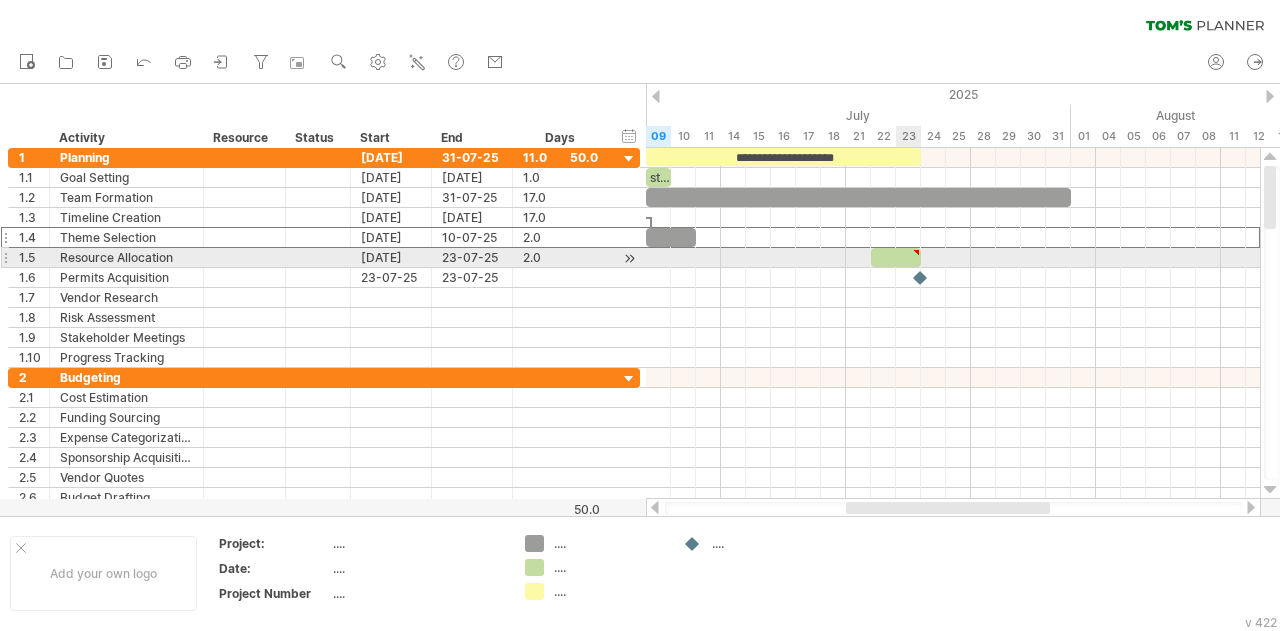 click at bounding box center [896, 257] 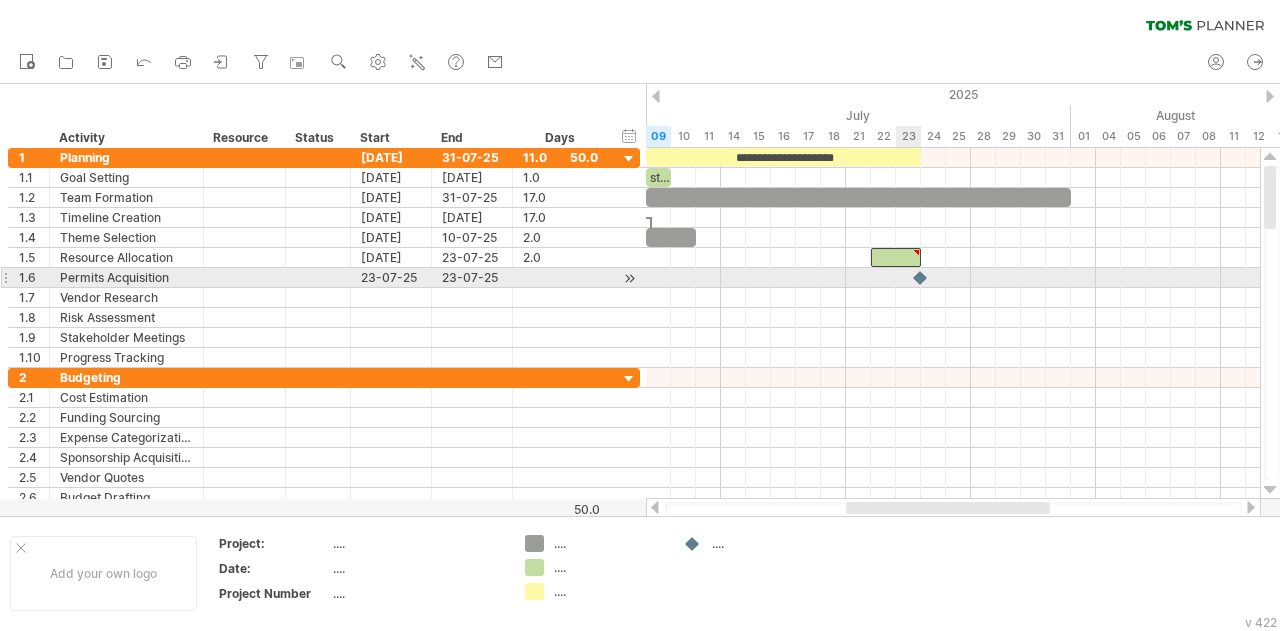 click at bounding box center [921, 277] 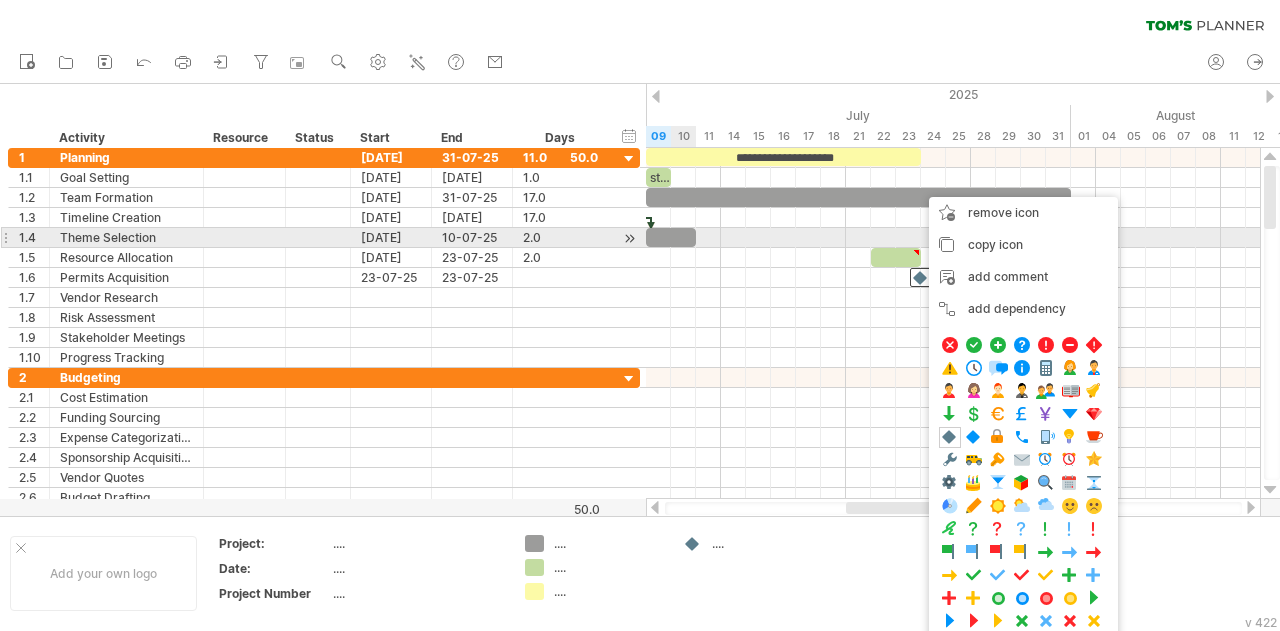 click at bounding box center [671, 237] 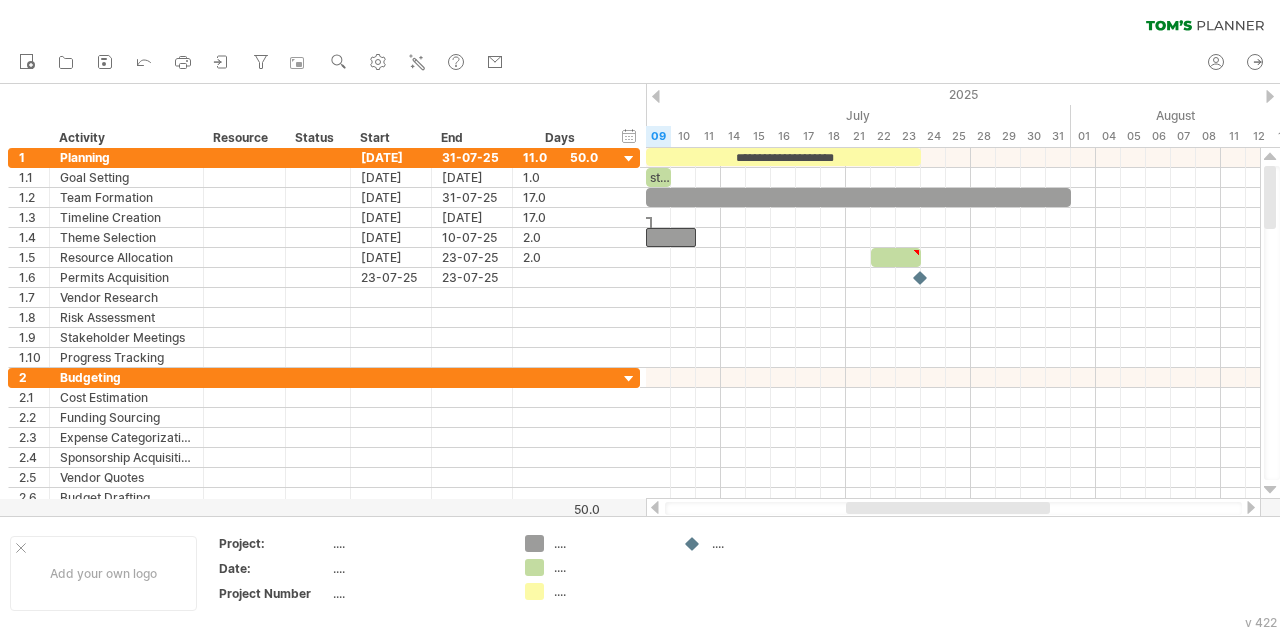click at bounding box center (655, 507) 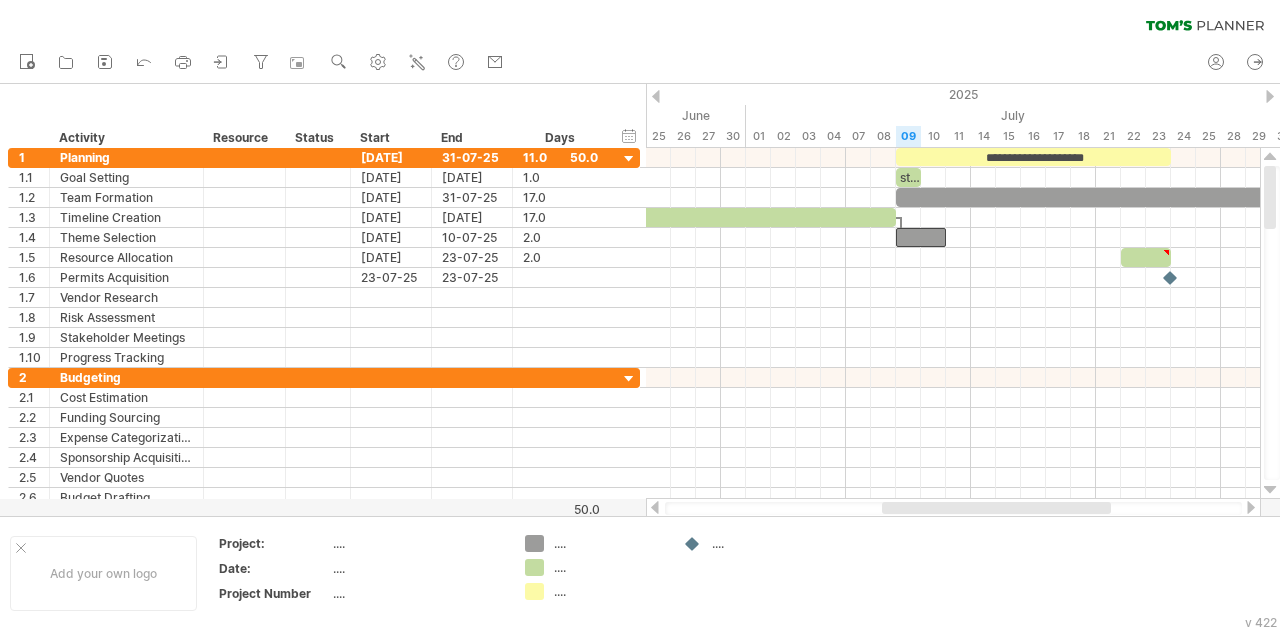 click at bounding box center (655, 507) 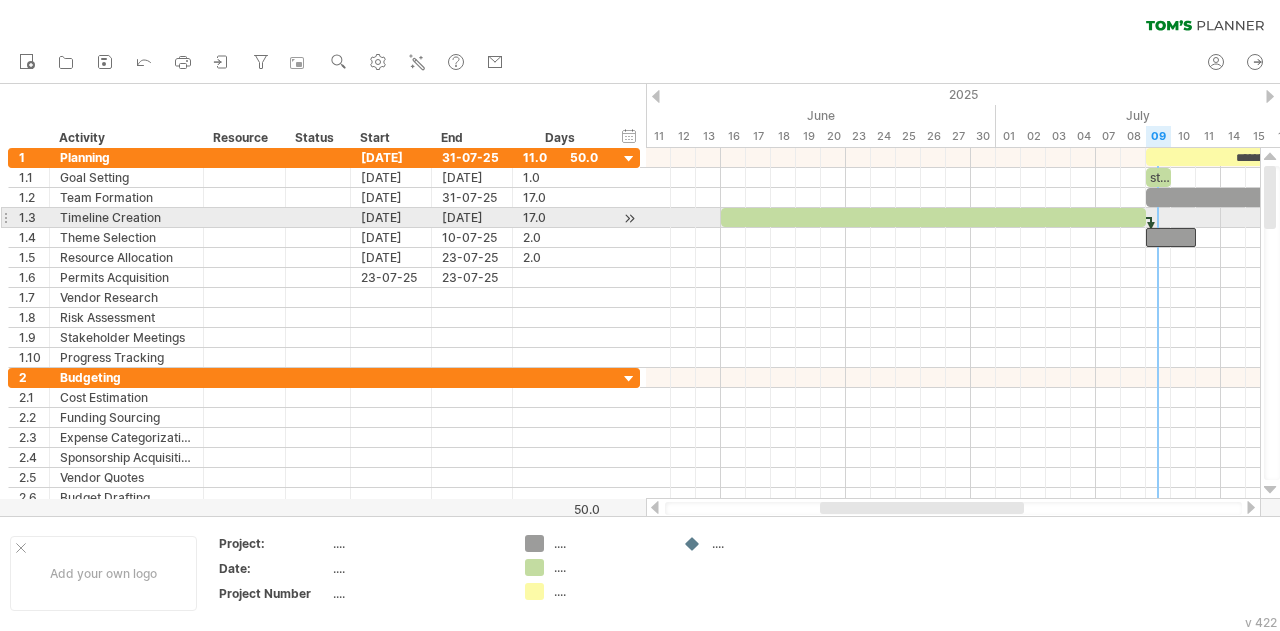 click at bounding box center (1151, 228) 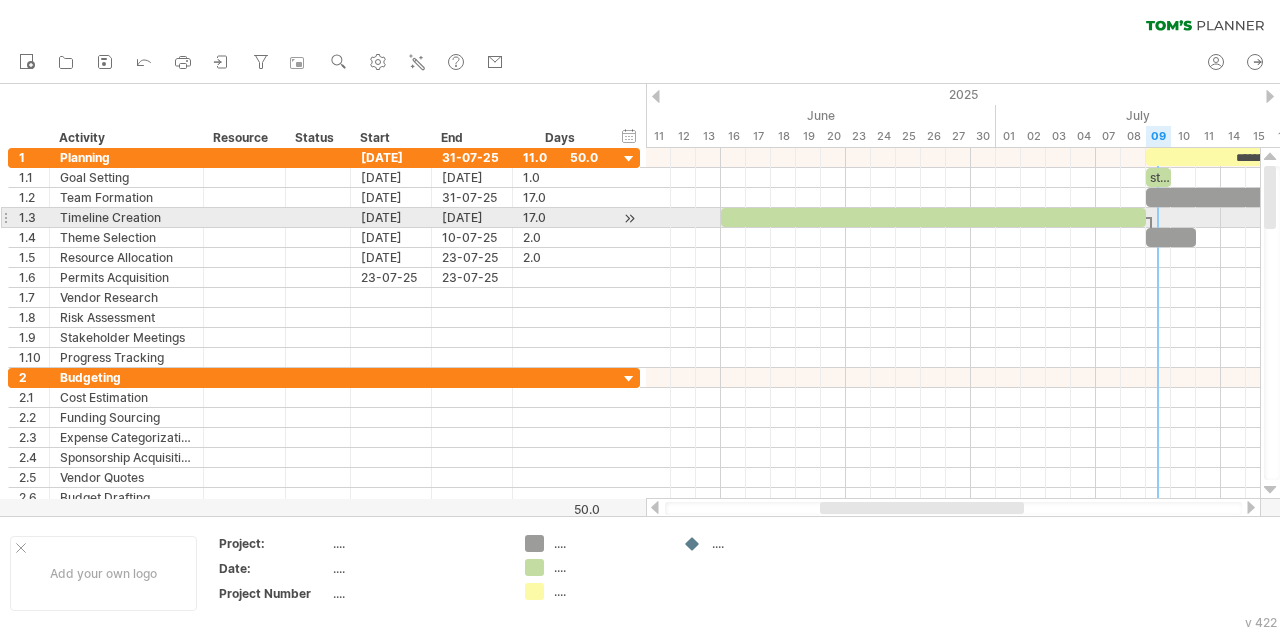 drag, startPoint x: 1150, startPoint y: 221, endPoint x: 1166, endPoint y: 221, distance: 16 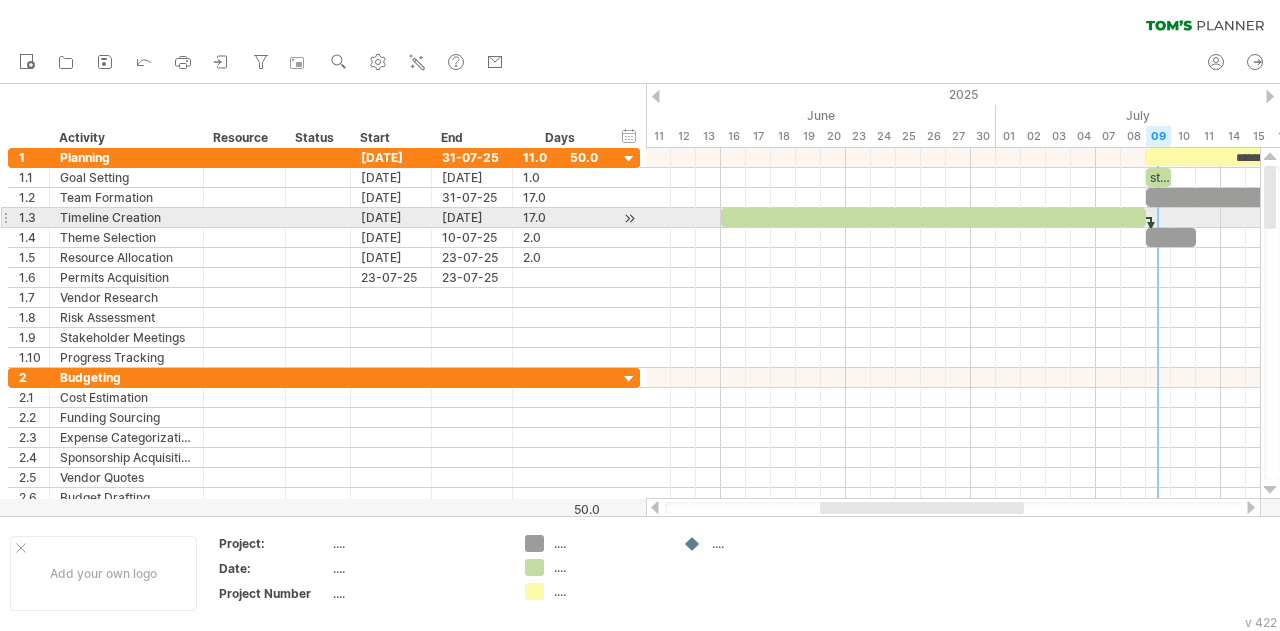 click at bounding box center [1146, 217] 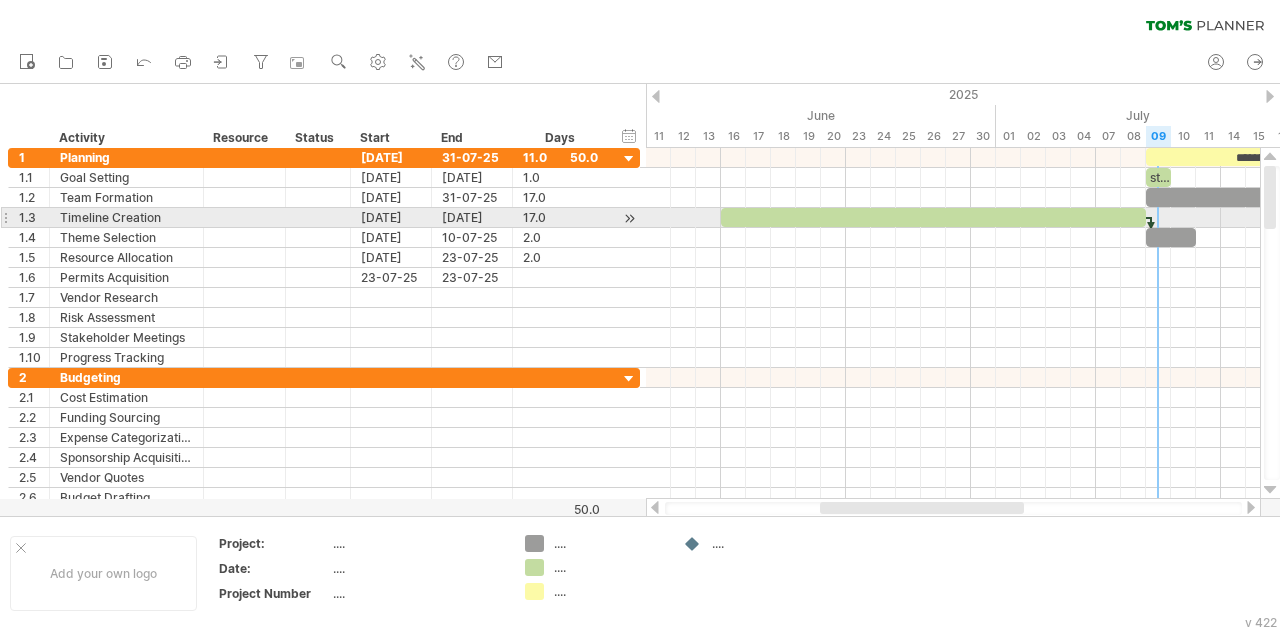 click at bounding box center (1151, 228) 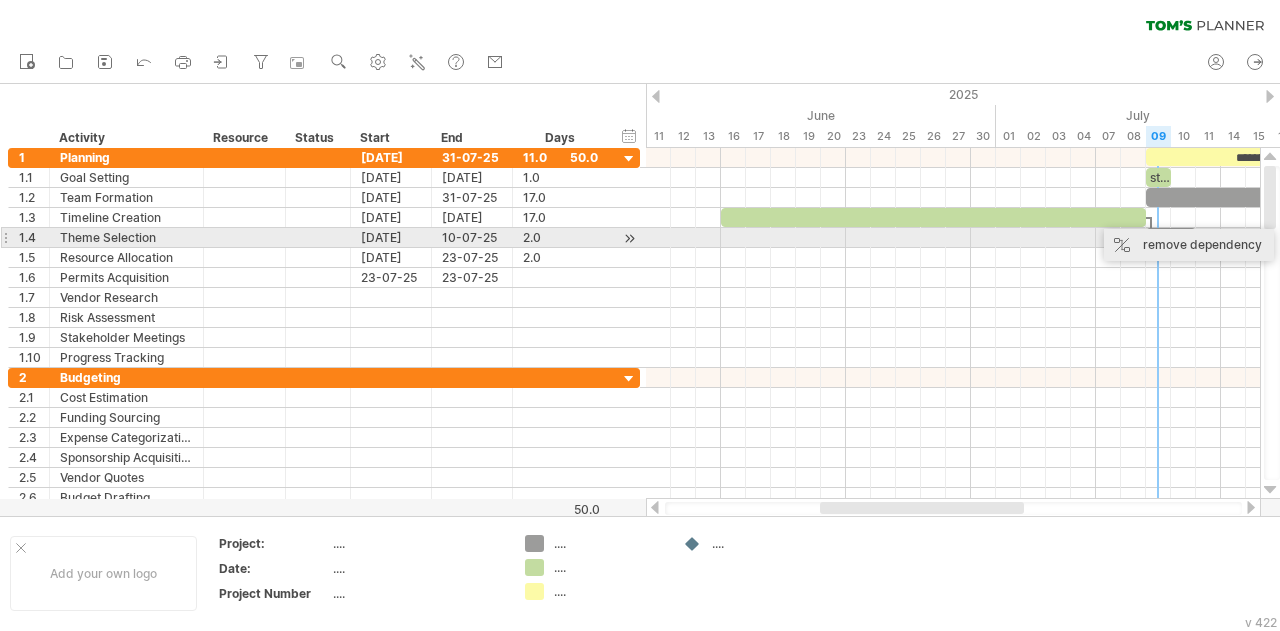 click on "remove dependency" at bounding box center [1189, 245] 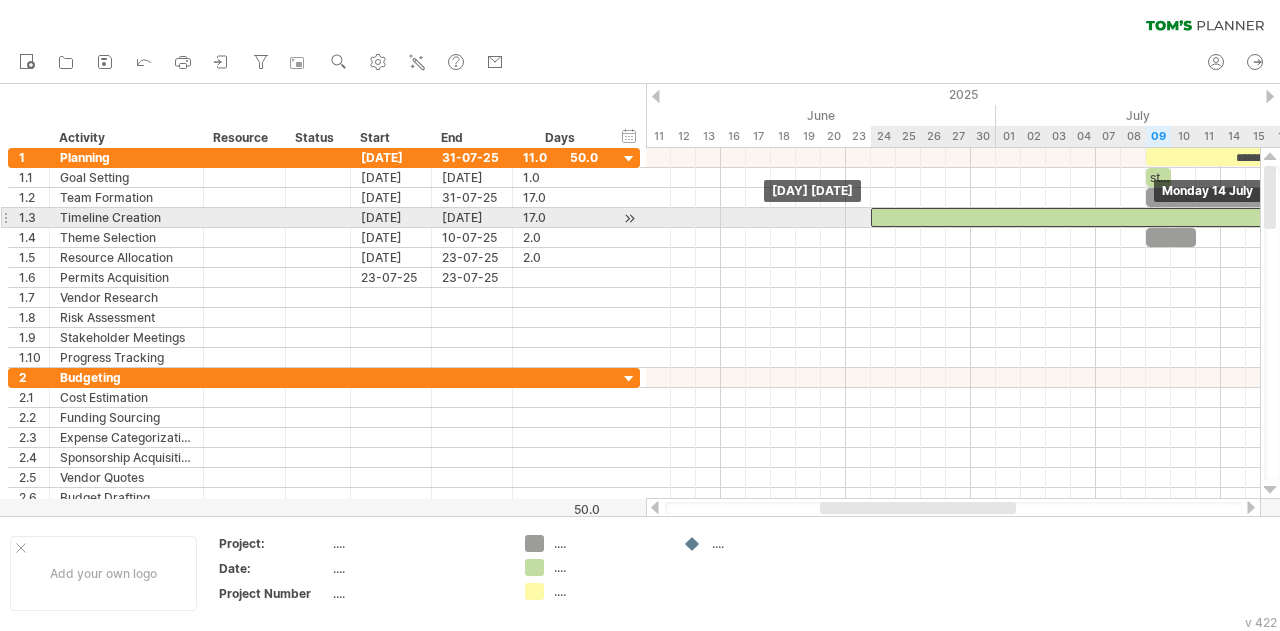 drag, startPoint x: 1070, startPoint y: 213, endPoint x: 1218, endPoint y: 208, distance: 148.08444 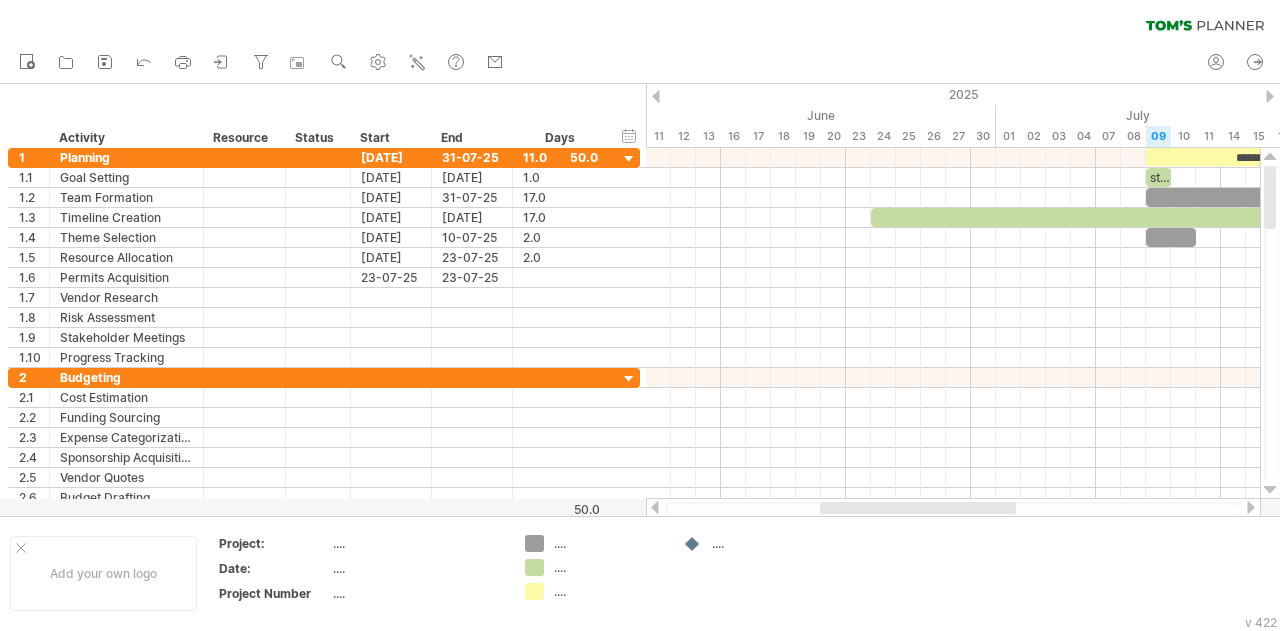 click at bounding box center [1251, 507] 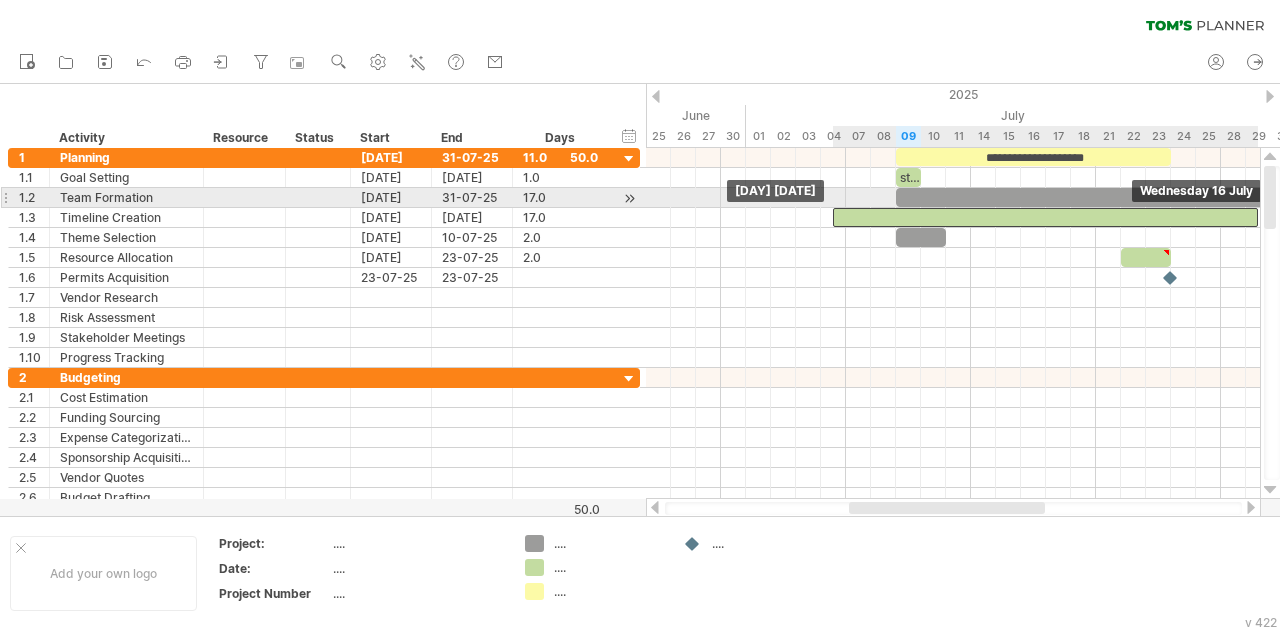 drag, startPoint x: 998, startPoint y: 213, endPoint x: 1210, endPoint y: 207, distance: 212.08488 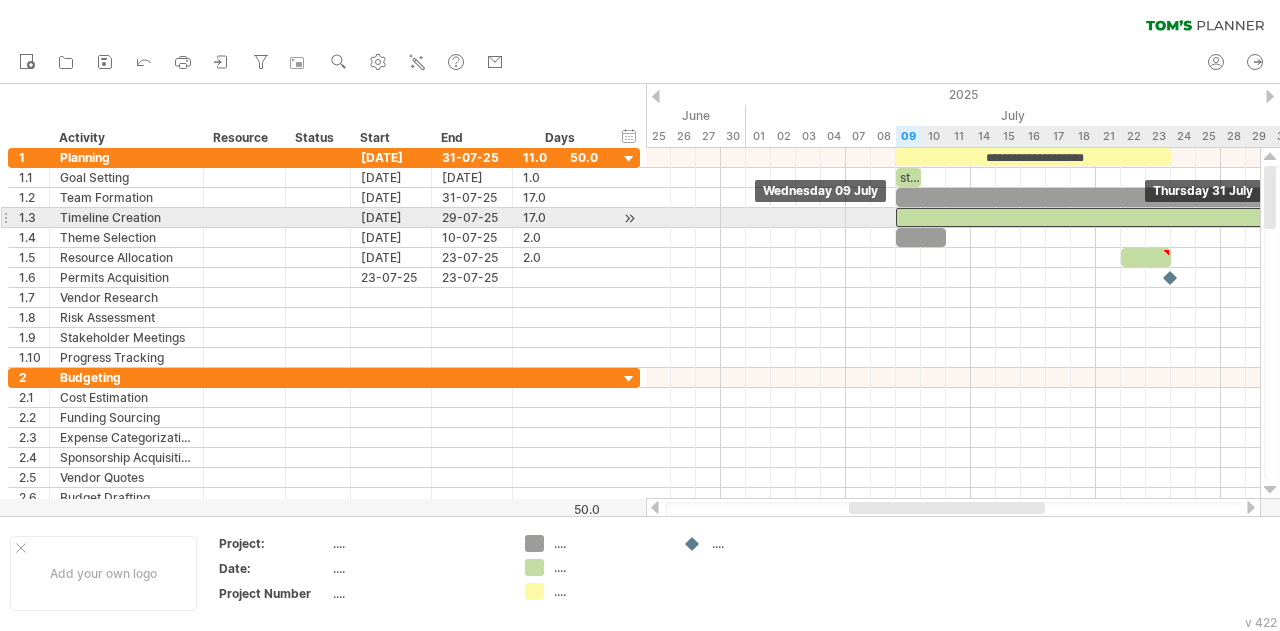 drag, startPoint x: 1014, startPoint y: 217, endPoint x: 1080, endPoint y: 215, distance: 66.0303 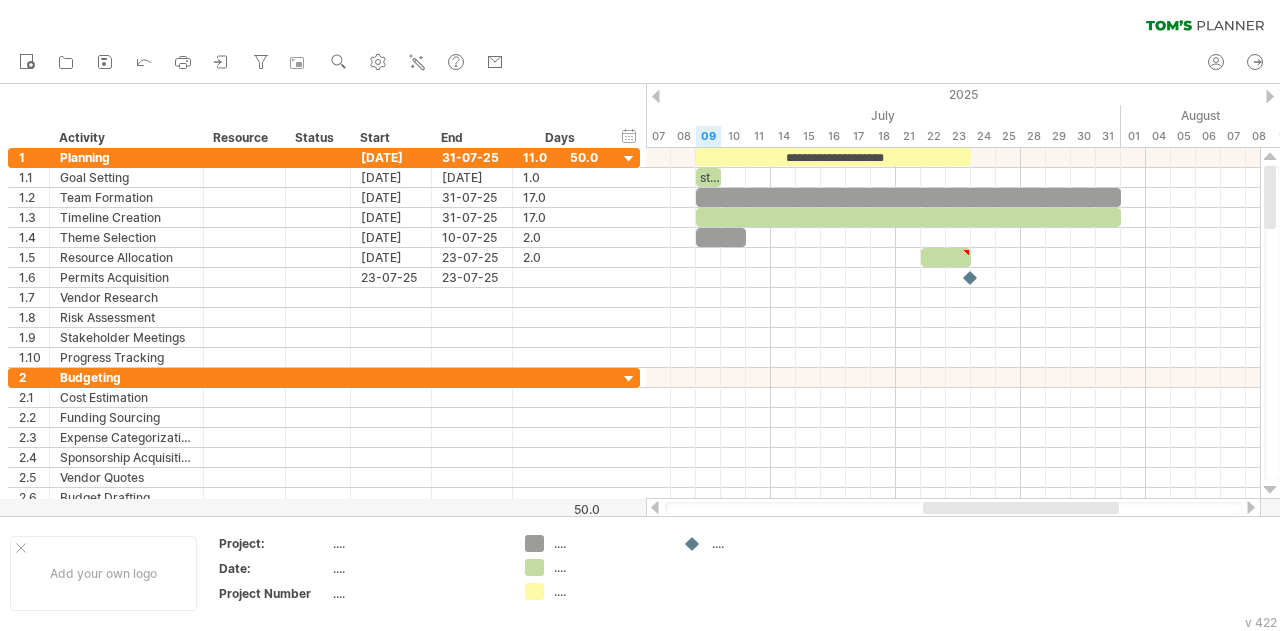 drag, startPoint x: 1004, startPoint y: 507, endPoint x: 1078, endPoint y: 506, distance: 74.00676 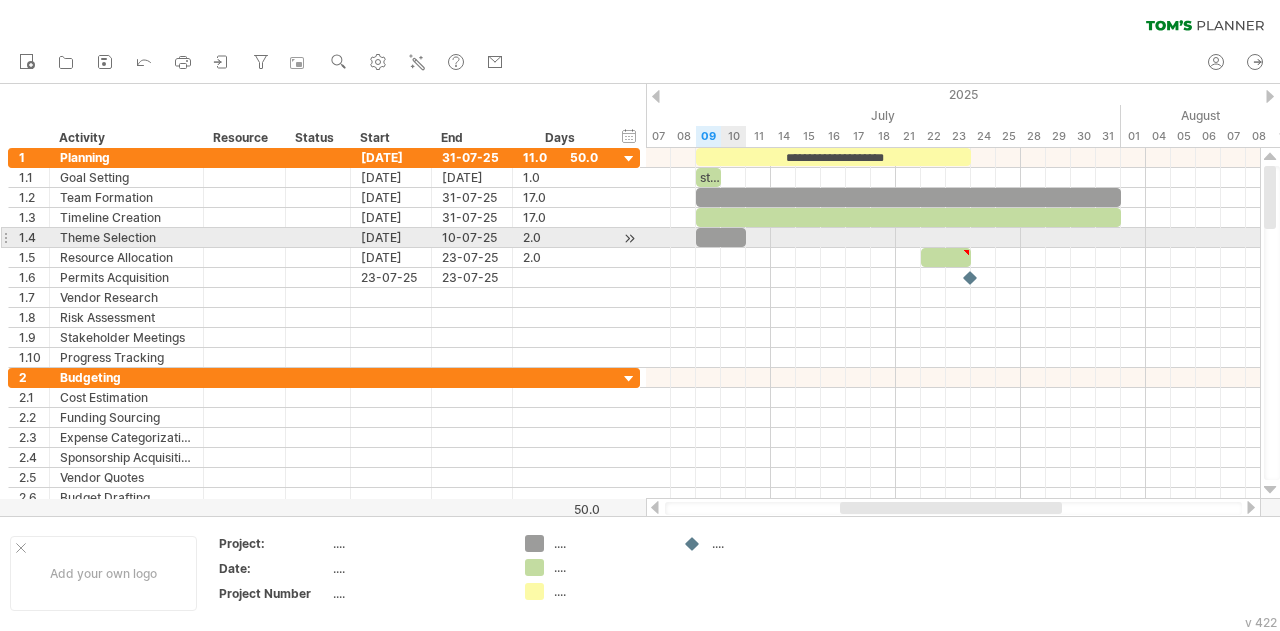 click at bounding box center [721, 237] 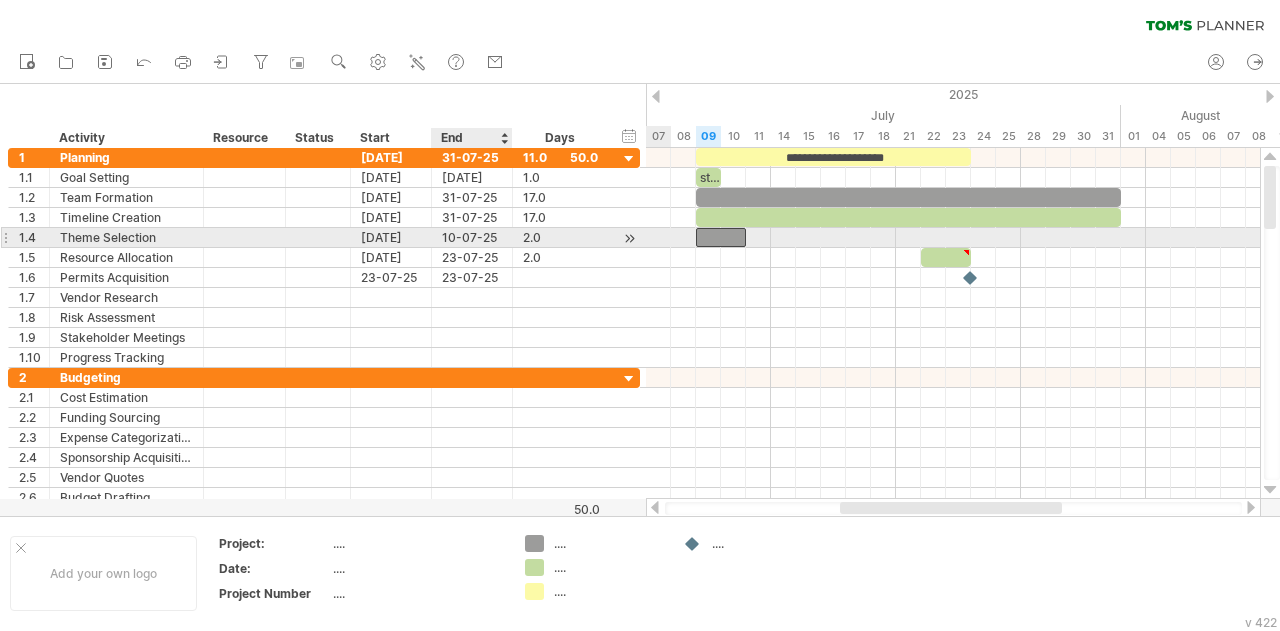 click on "10-07-25" at bounding box center [472, 237] 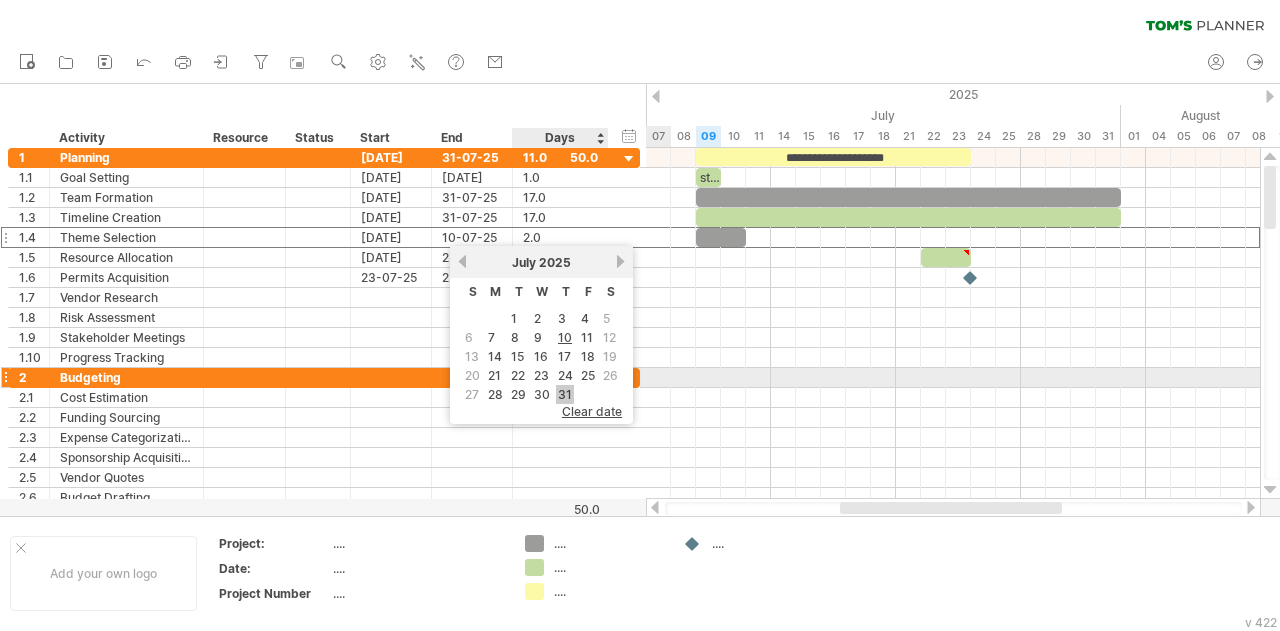 click on "31" at bounding box center [565, 394] 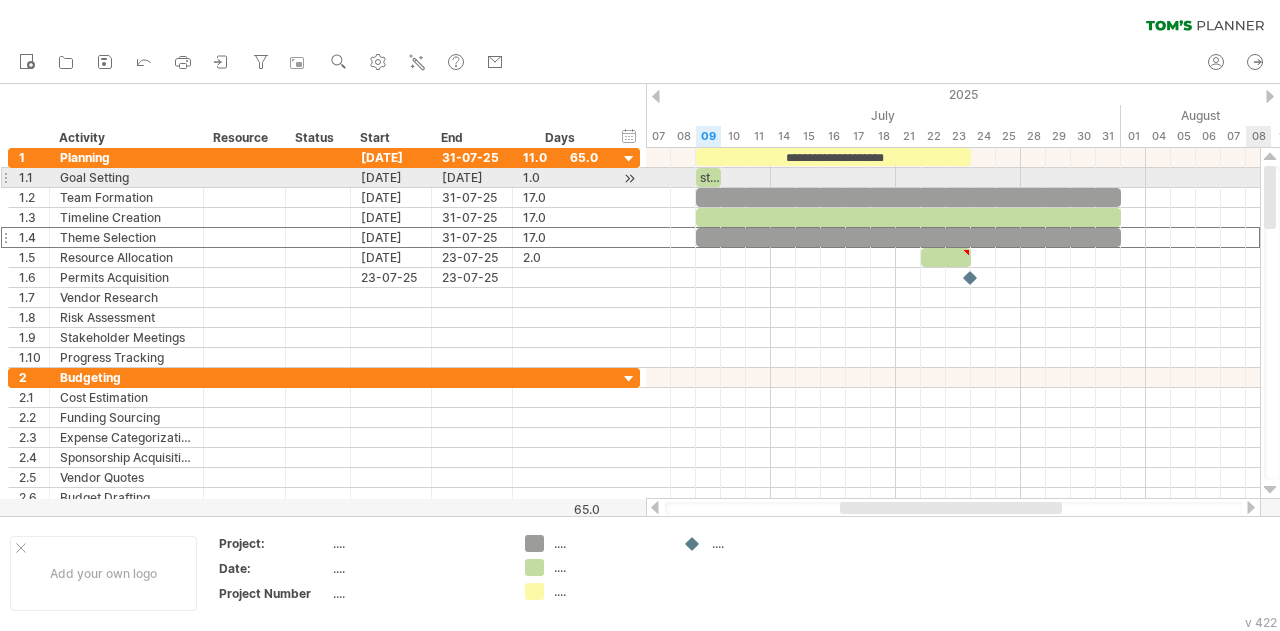 drag, startPoint x: 1273, startPoint y: 339, endPoint x: 1279, endPoint y: 171, distance: 168.1071 